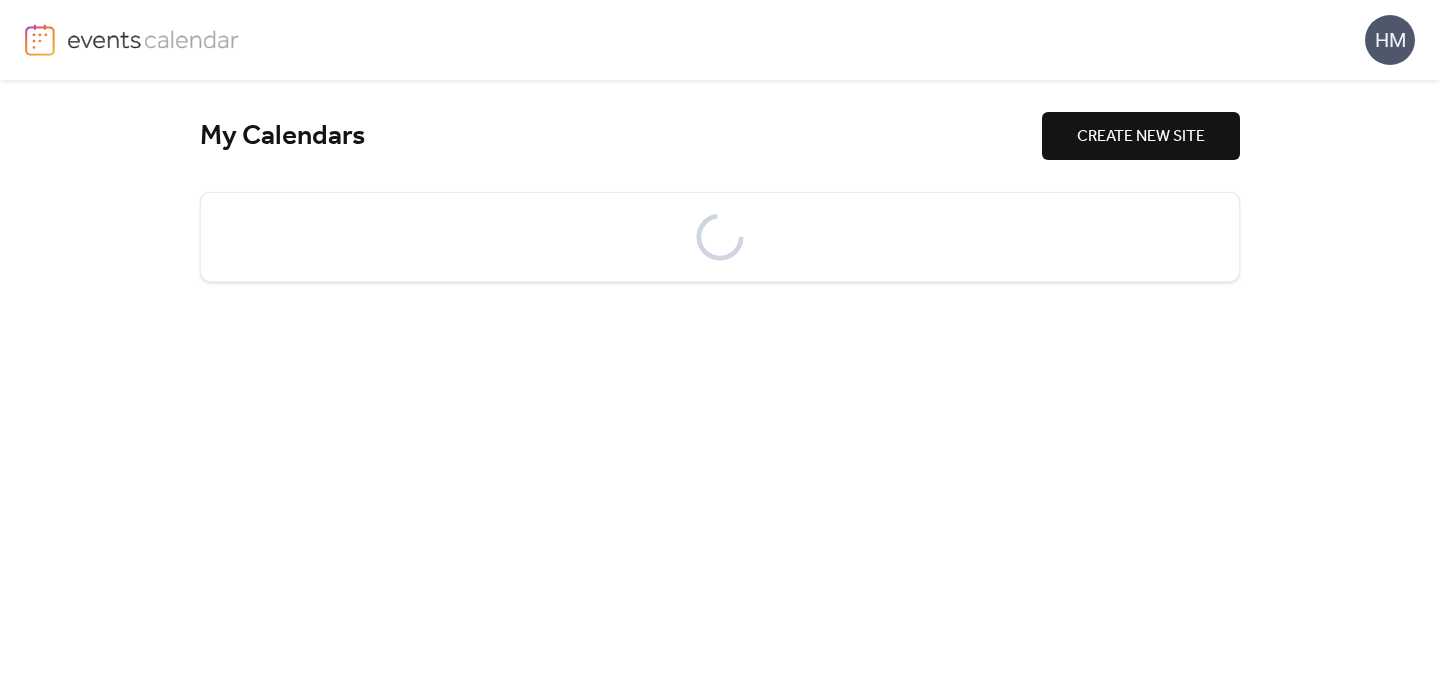 scroll, scrollTop: 0, scrollLeft: 0, axis: both 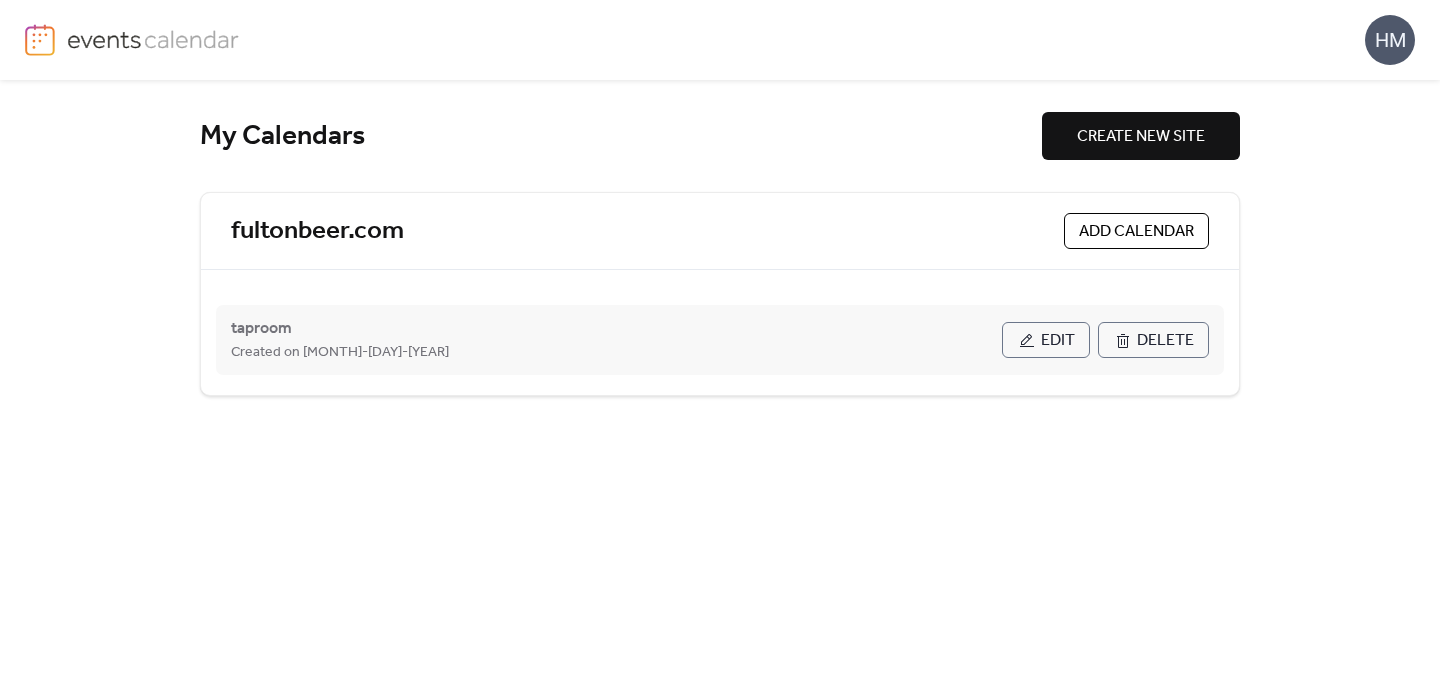 click on "Edit" at bounding box center [1046, 340] 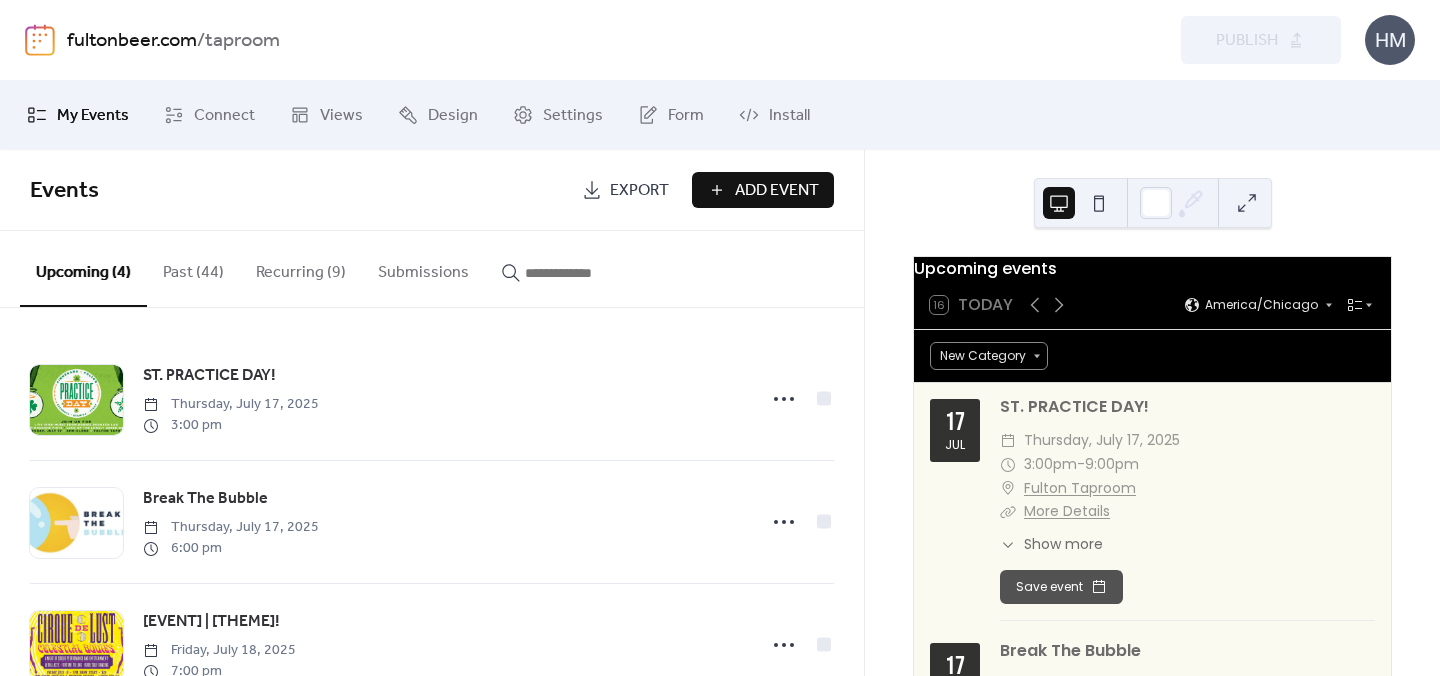 click on "Add Event" at bounding box center [777, 191] 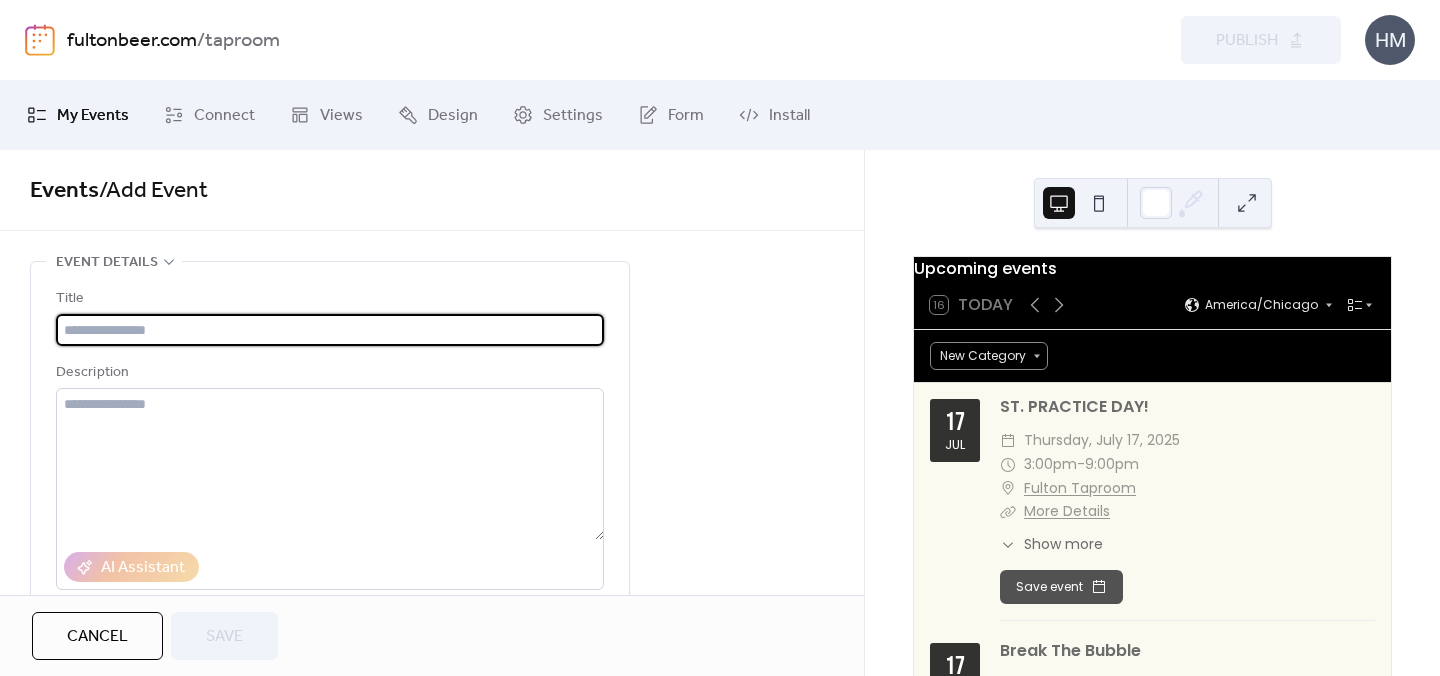 paste on "**********" 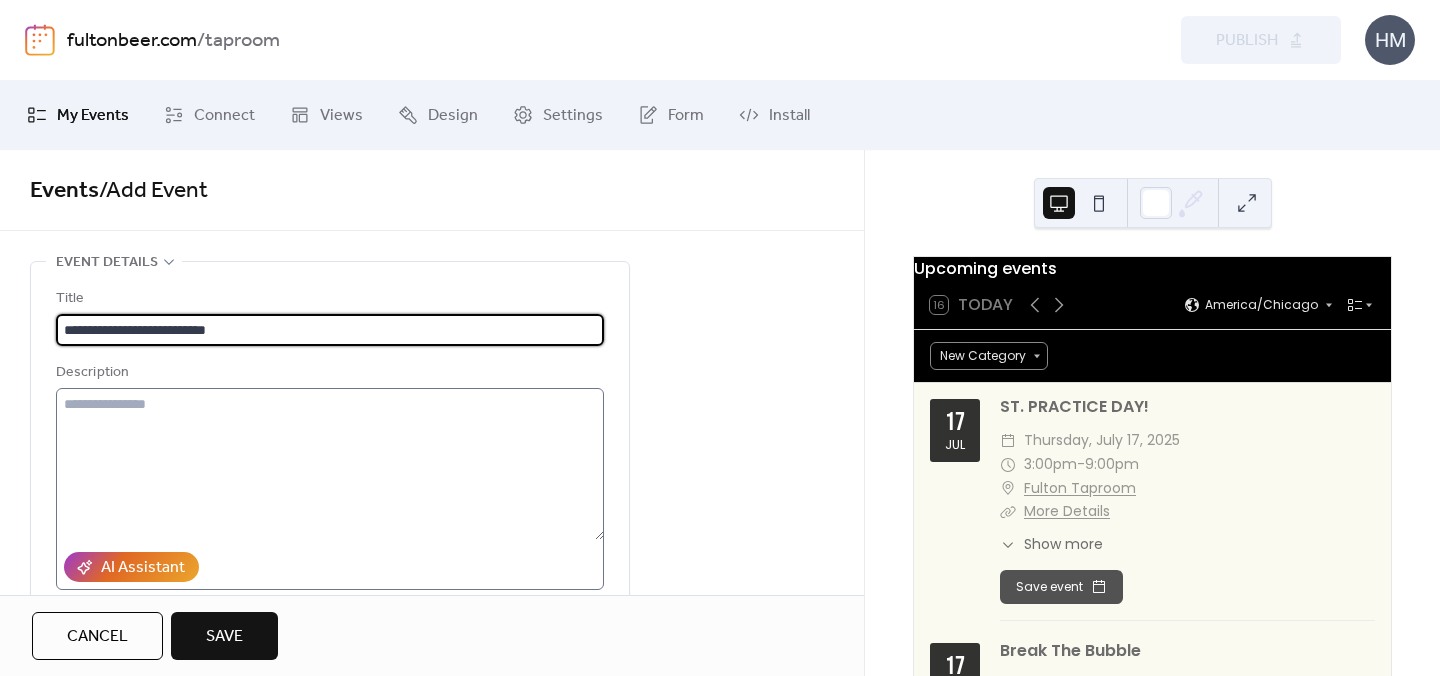 type on "**********" 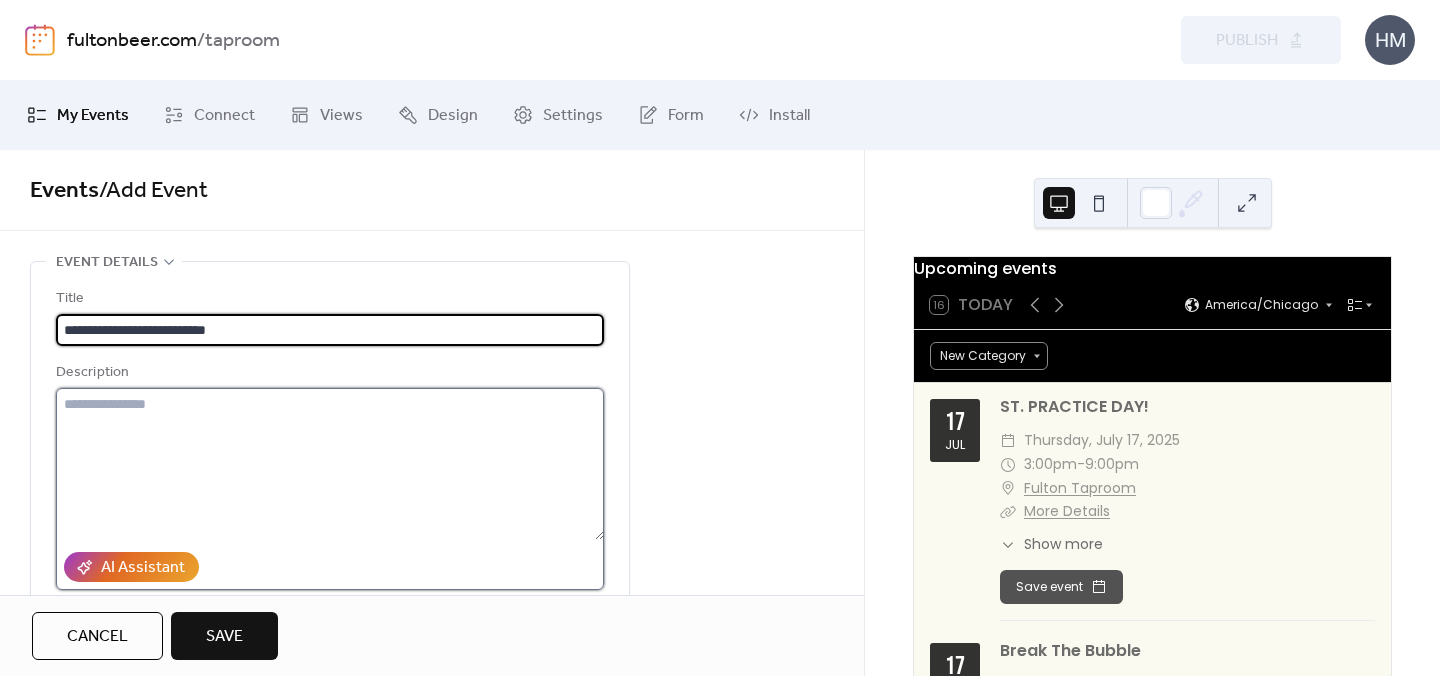 click at bounding box center (330, 464) 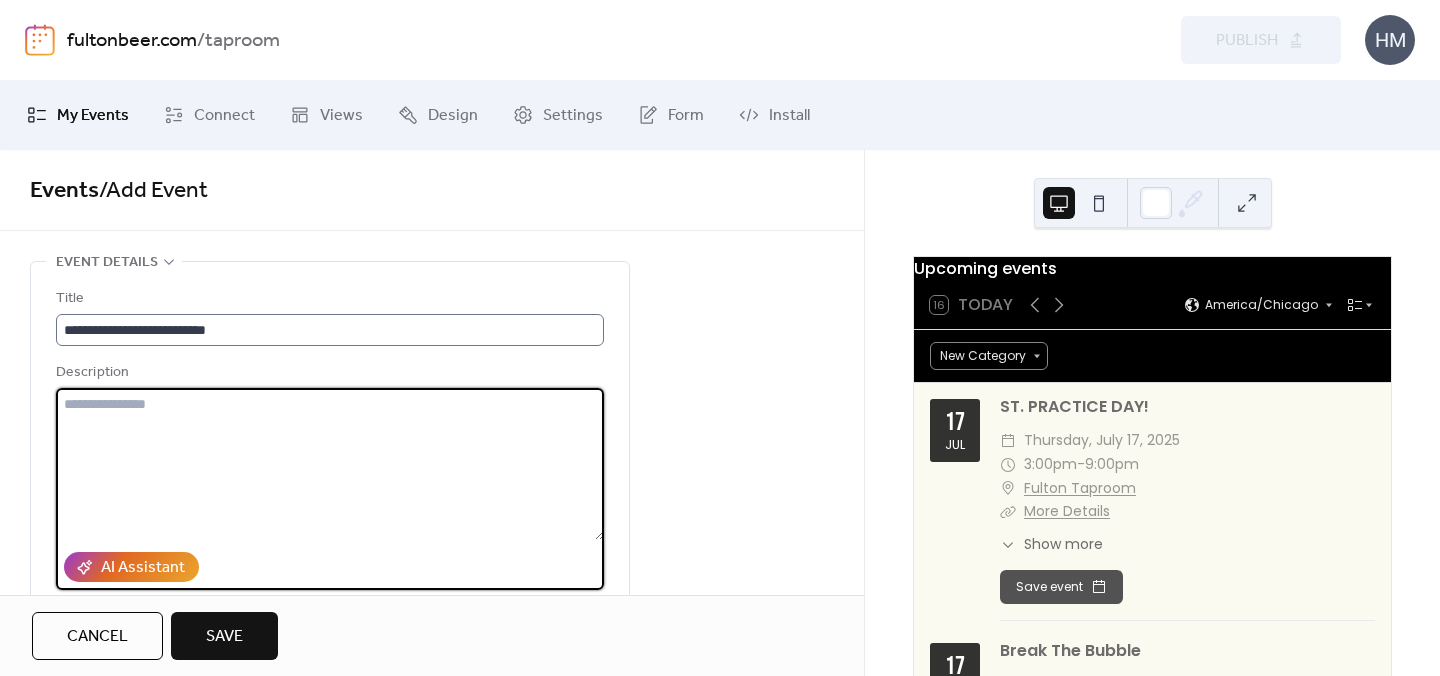 paste on "**********" 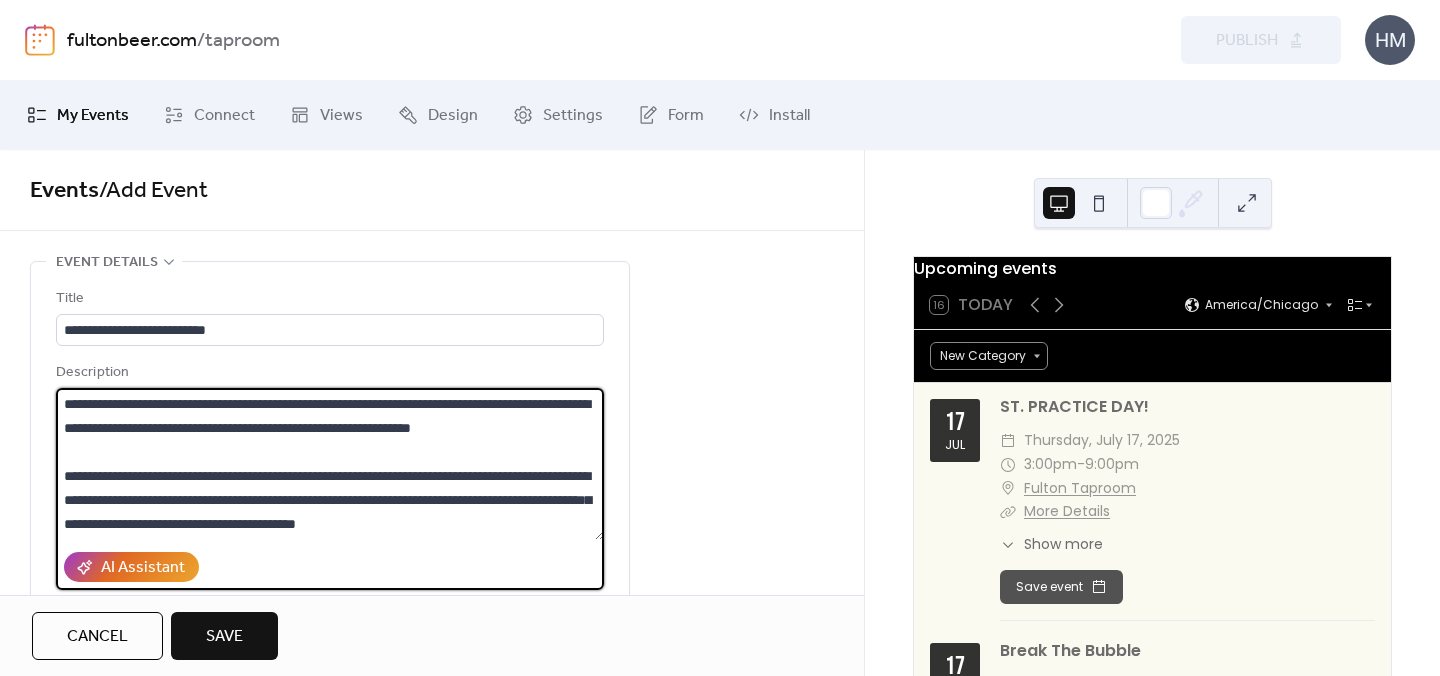 scroll, scrollTop: 0, scrollLeft: 0, axis: both 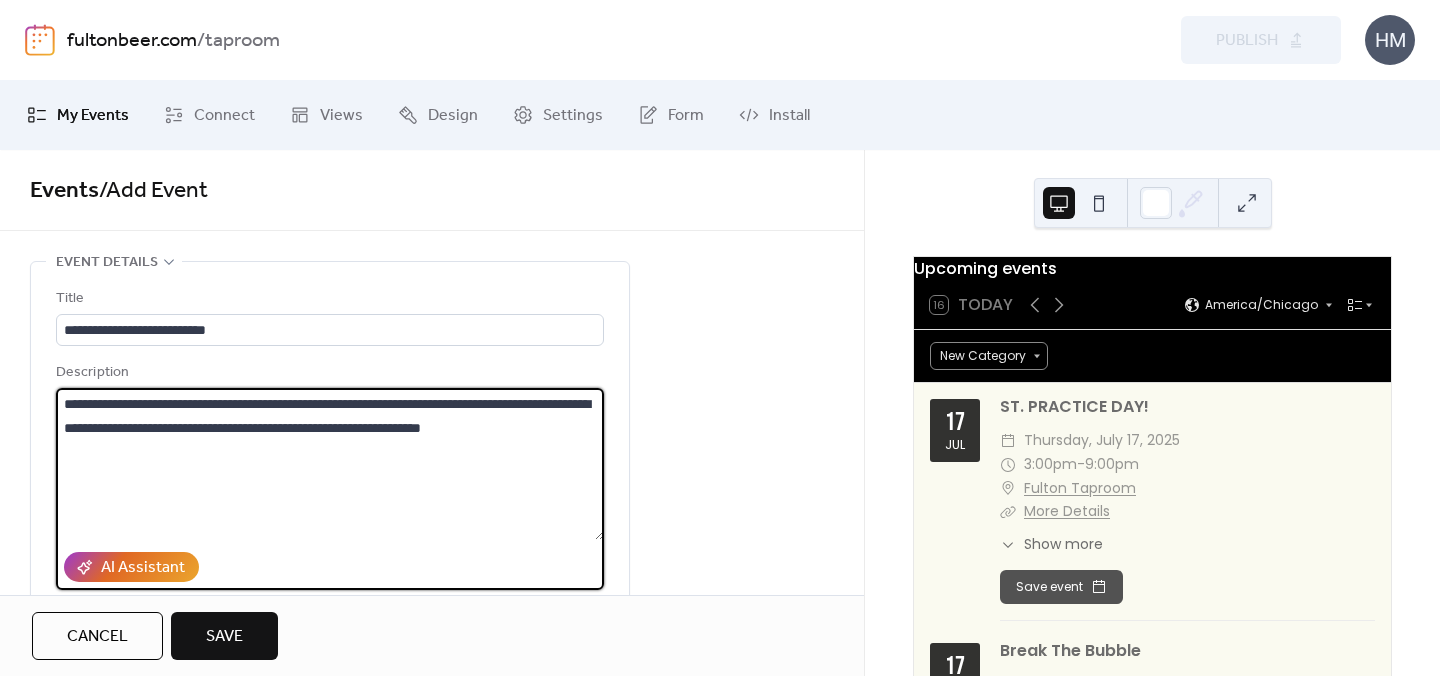 click on "**********" at bounding box center (330, 464) 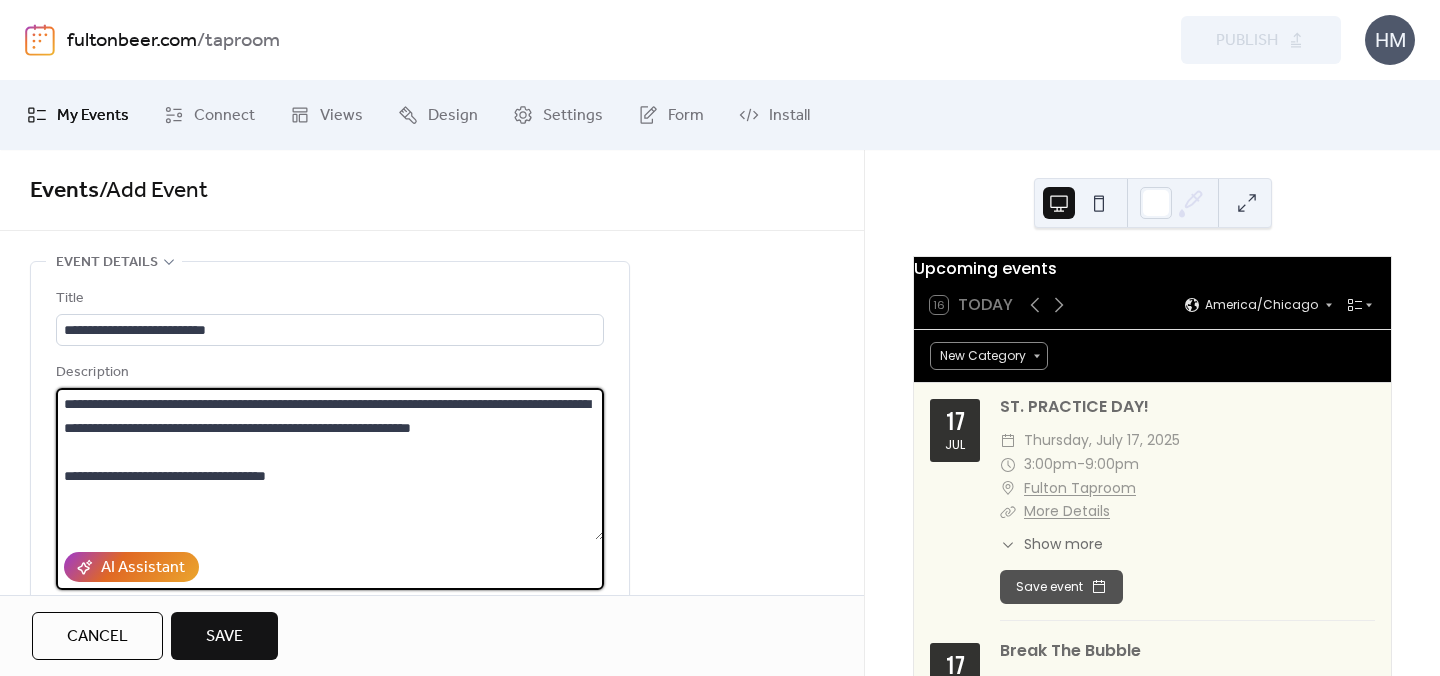 scroll, scrollTop: 24, scrollLeft: 0, axis: vertical 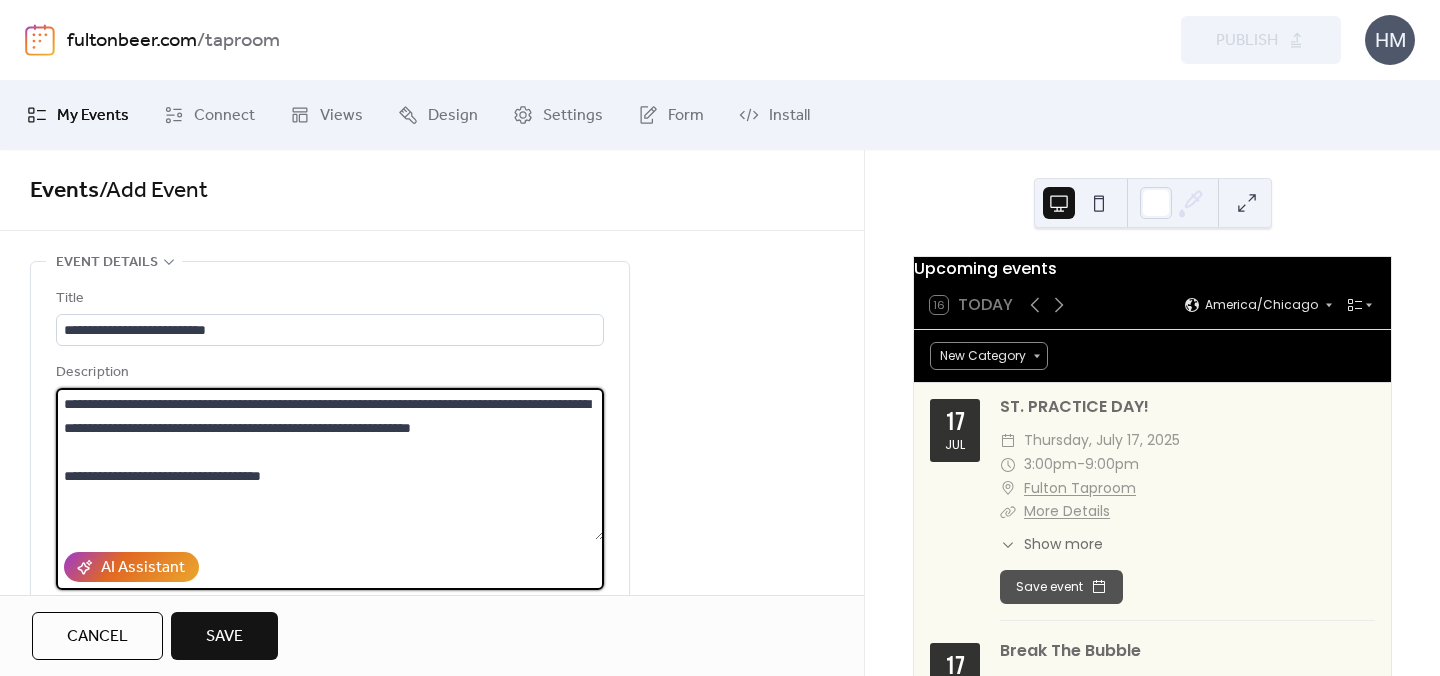 type on "**********" 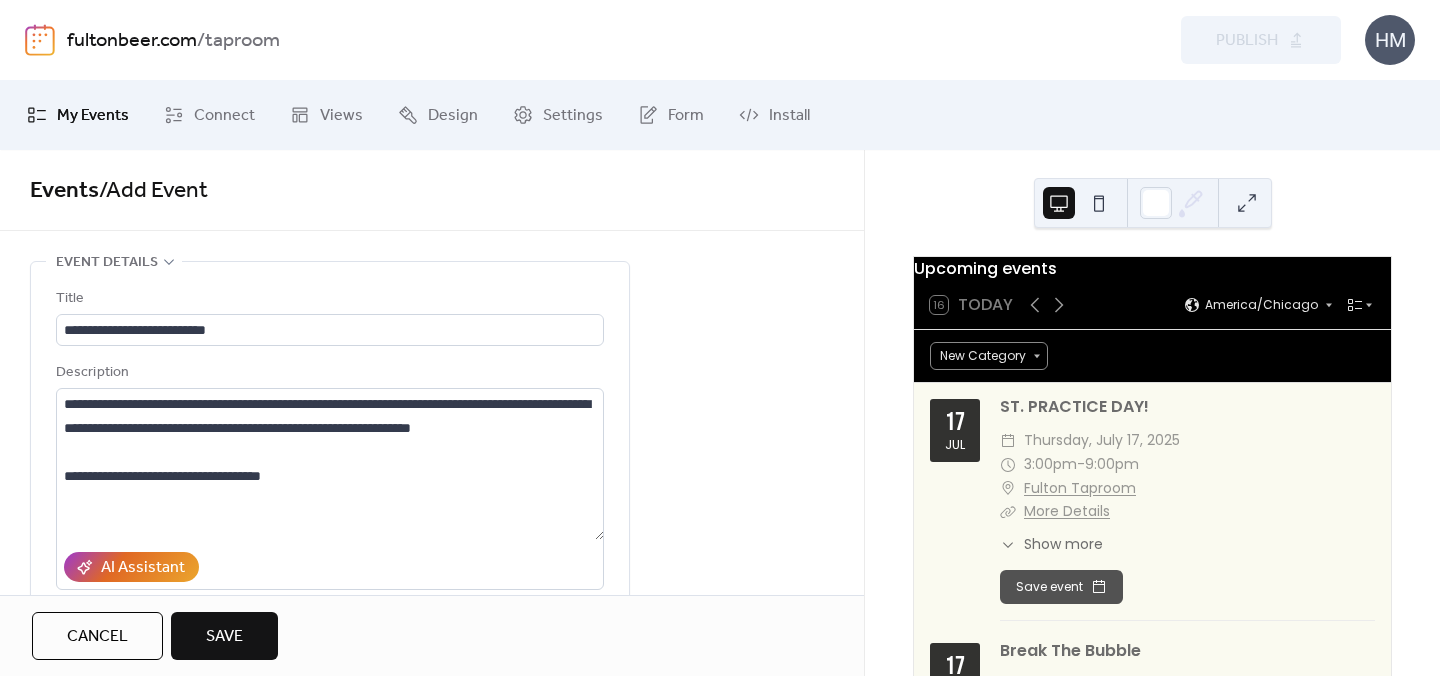 click on "Save" at bounding box center [224, 636] 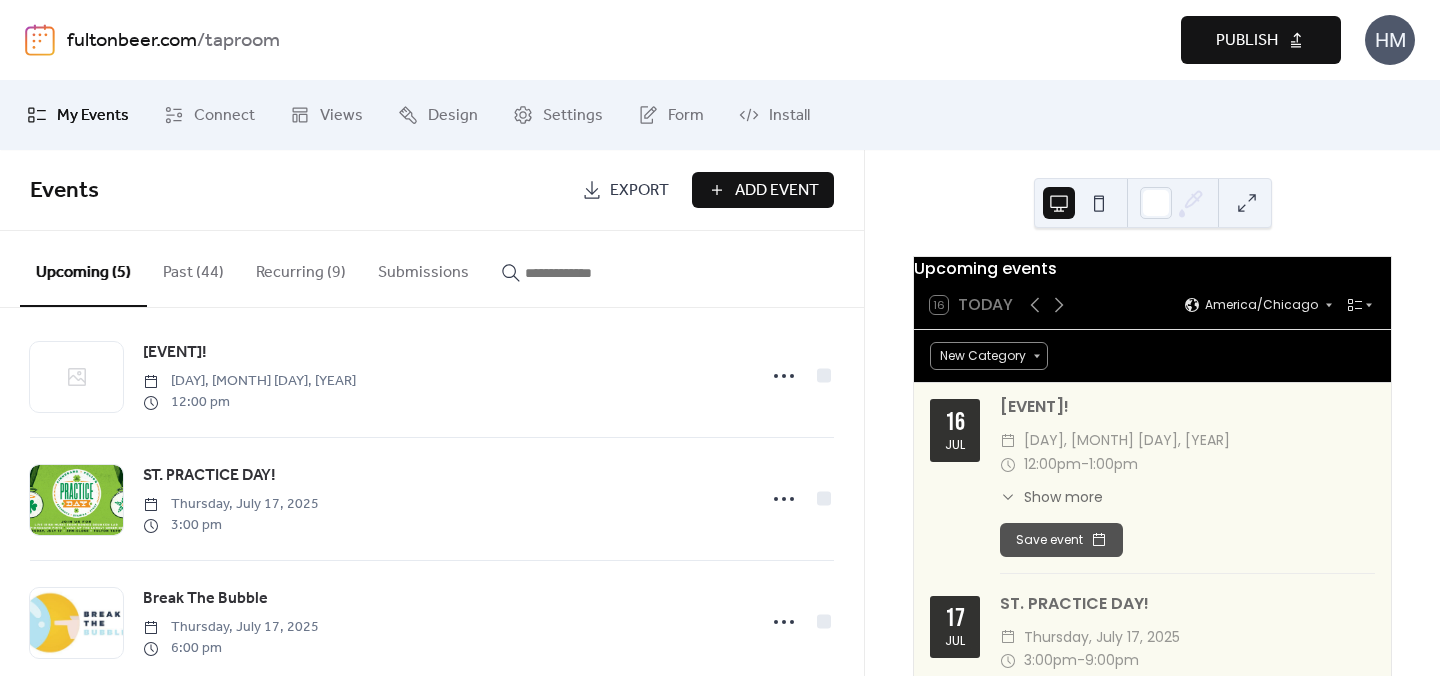 scroll, scrollTop: 25, scrollLeft: 0, axis: vertical 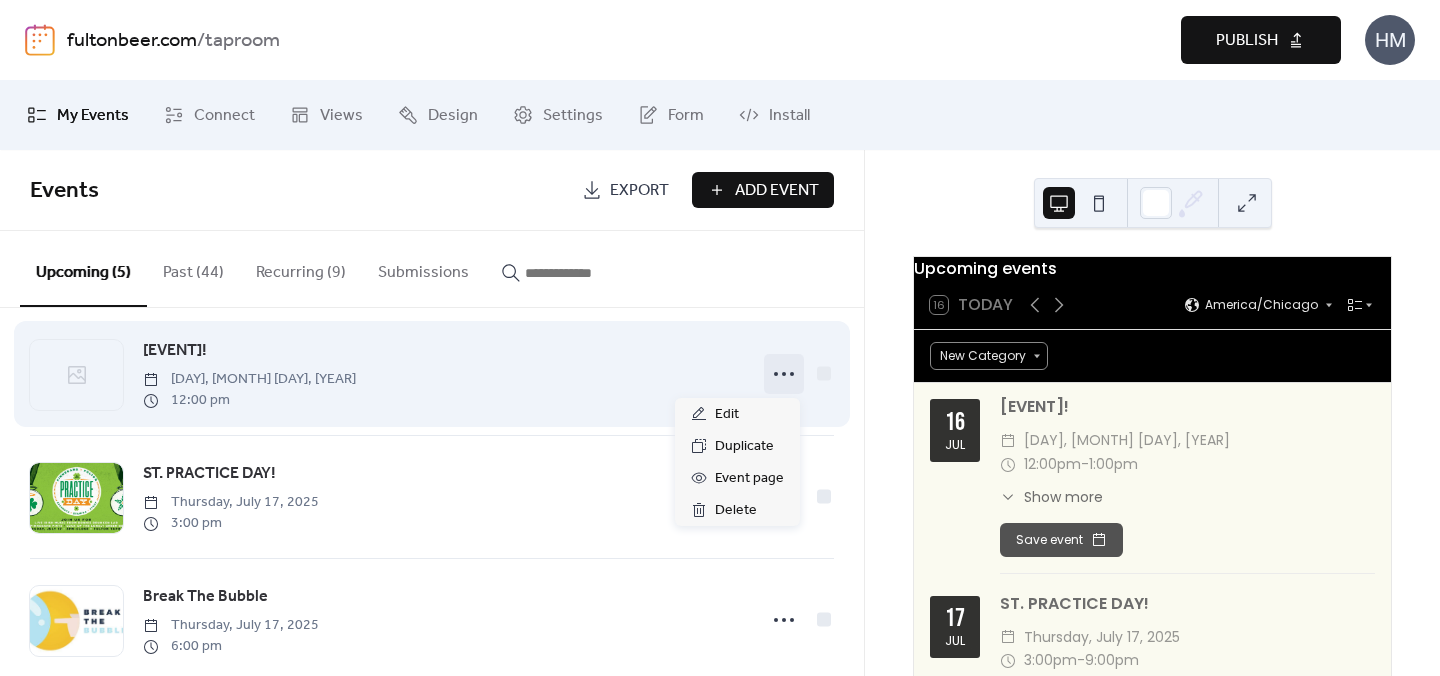 click 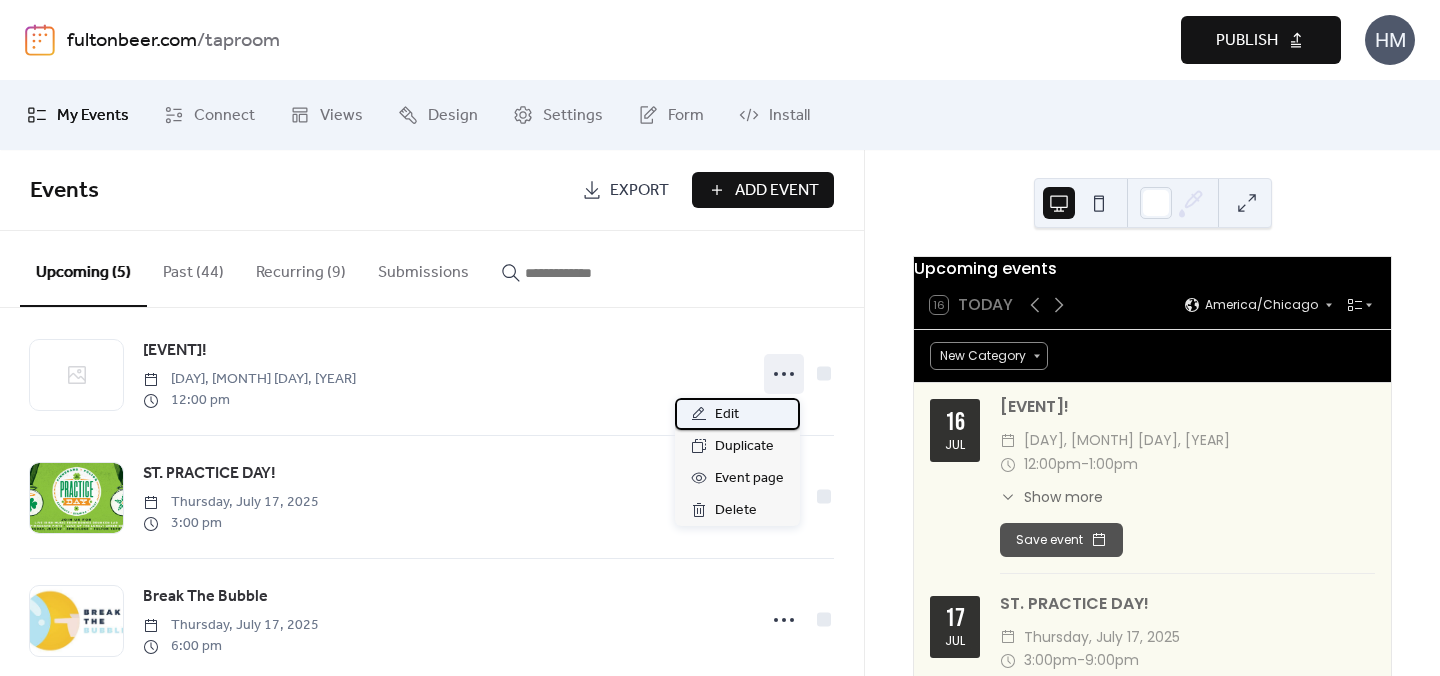 click on "Edit" at bounding box center (737, 414) 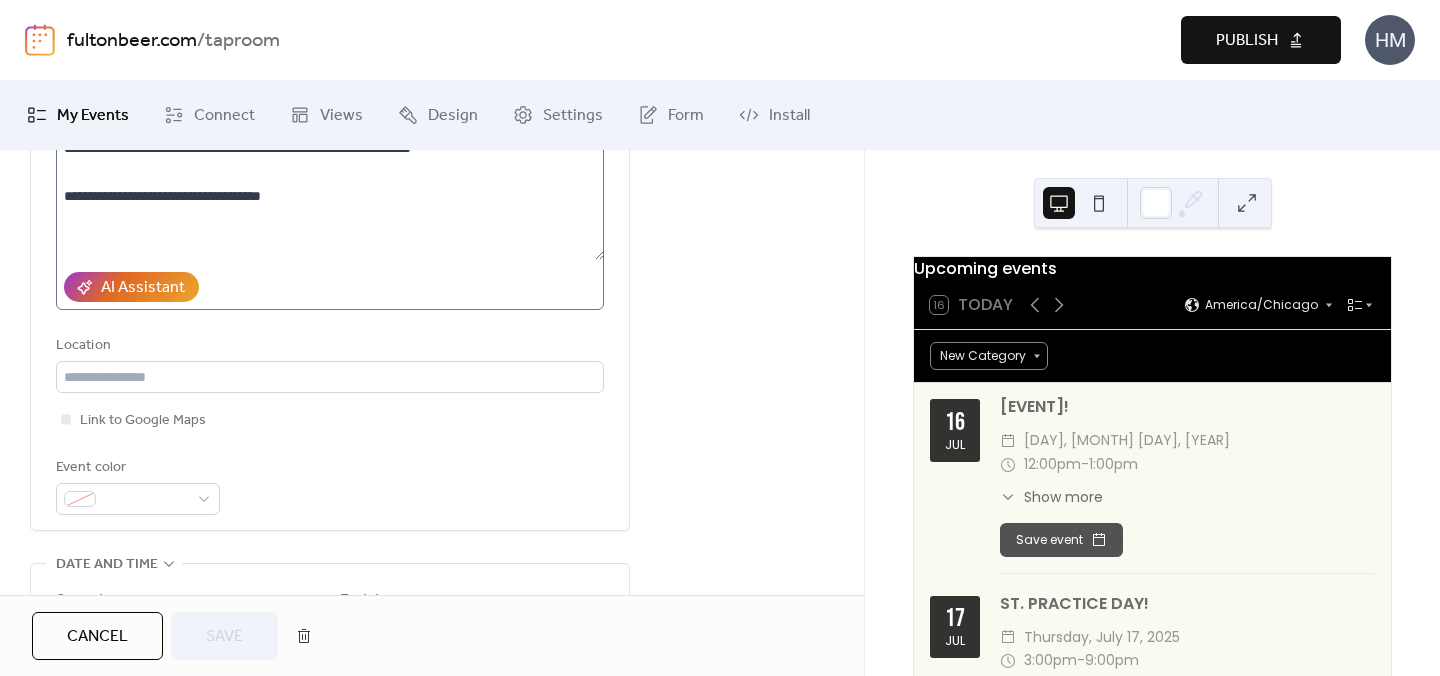 scroll, scrollTop: 282, scrollLeft: 0, axis: vertical 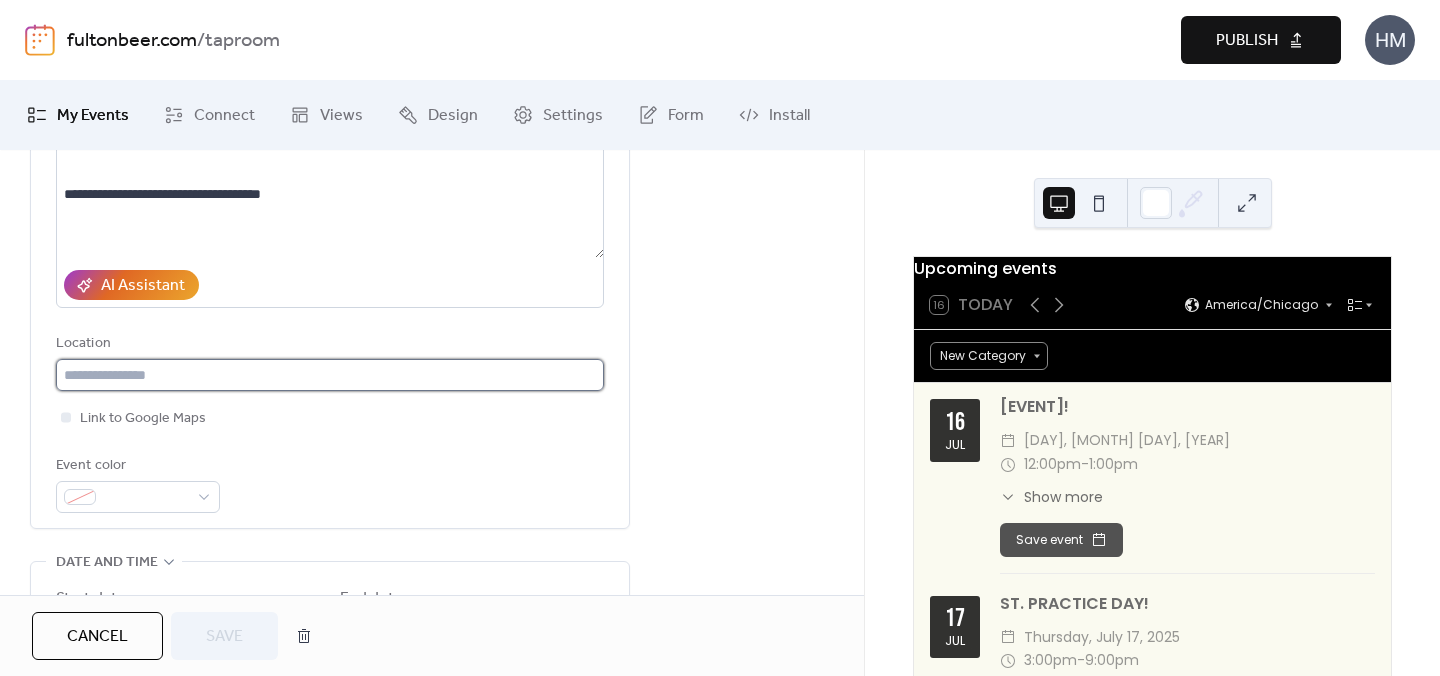 click at bounding box center (330, 375) 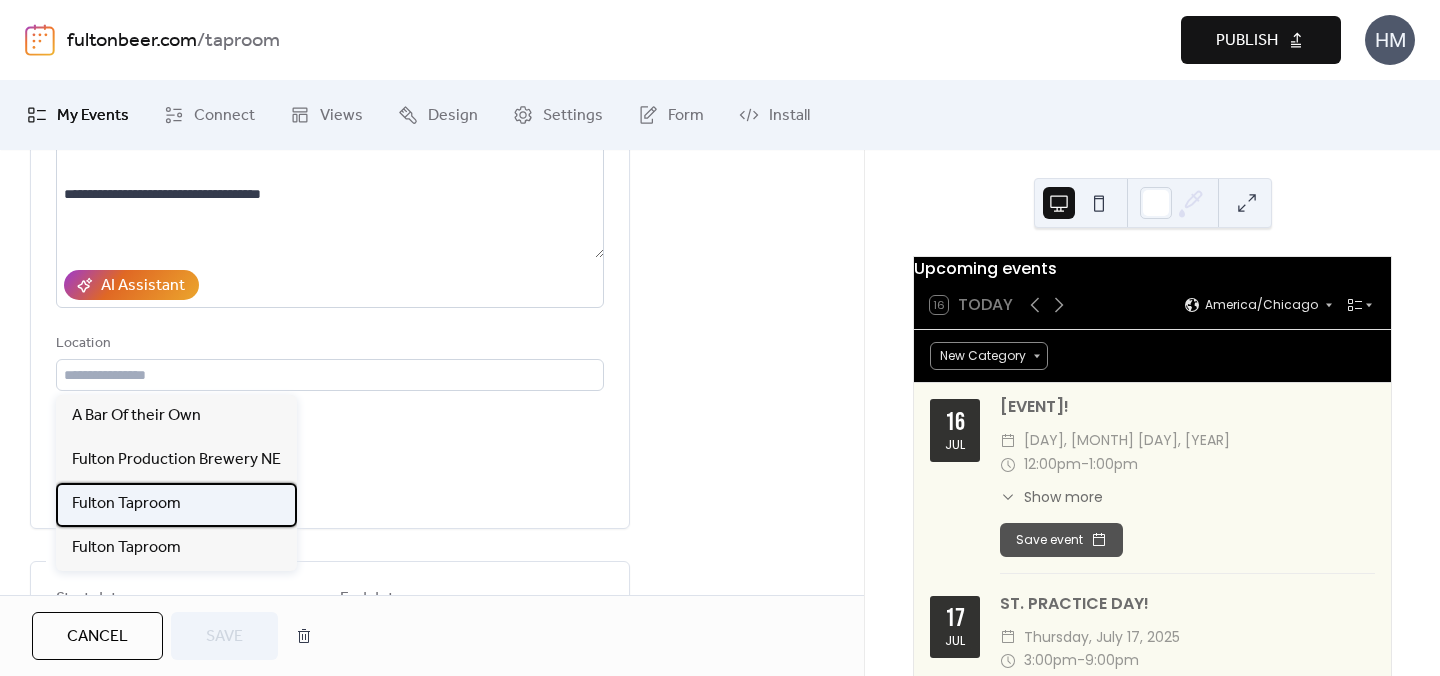 click on "Fulton Taproom" at bounding box center [176, 505] 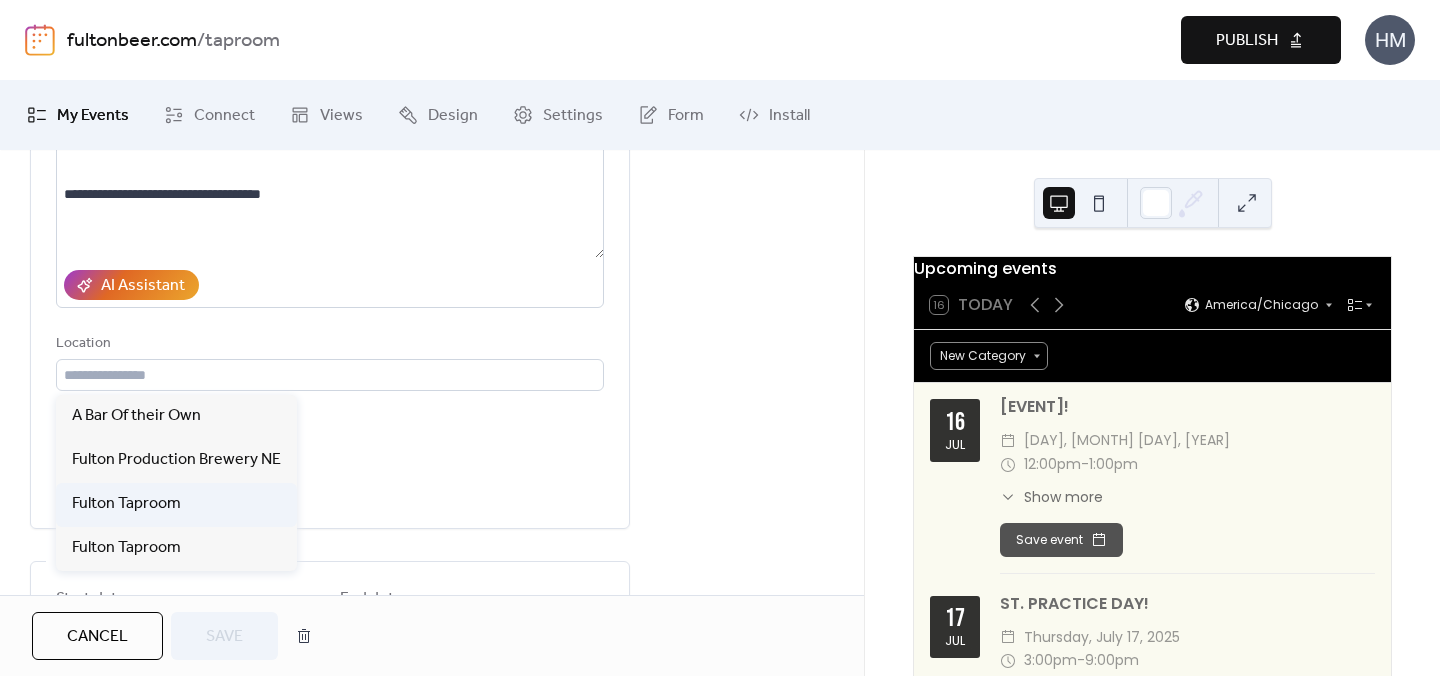 type on "**********" 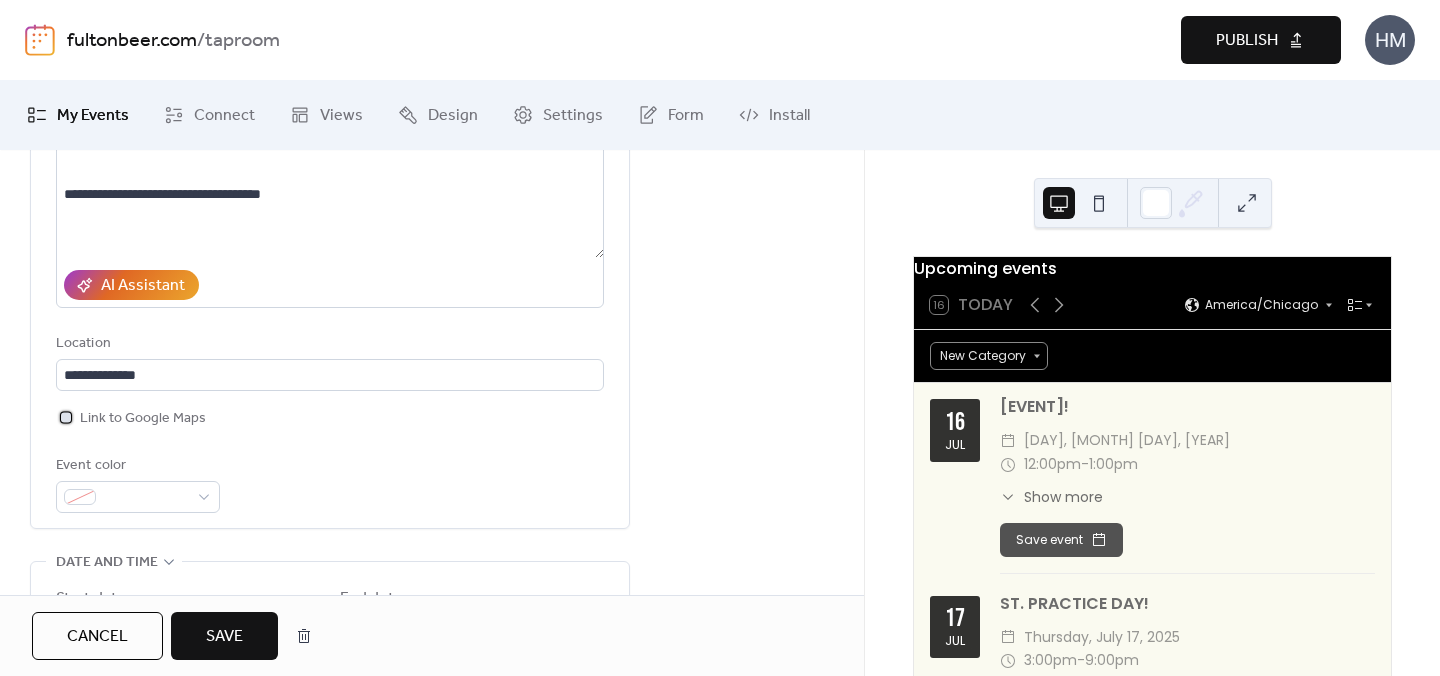 click at bounding box center [66, 417] 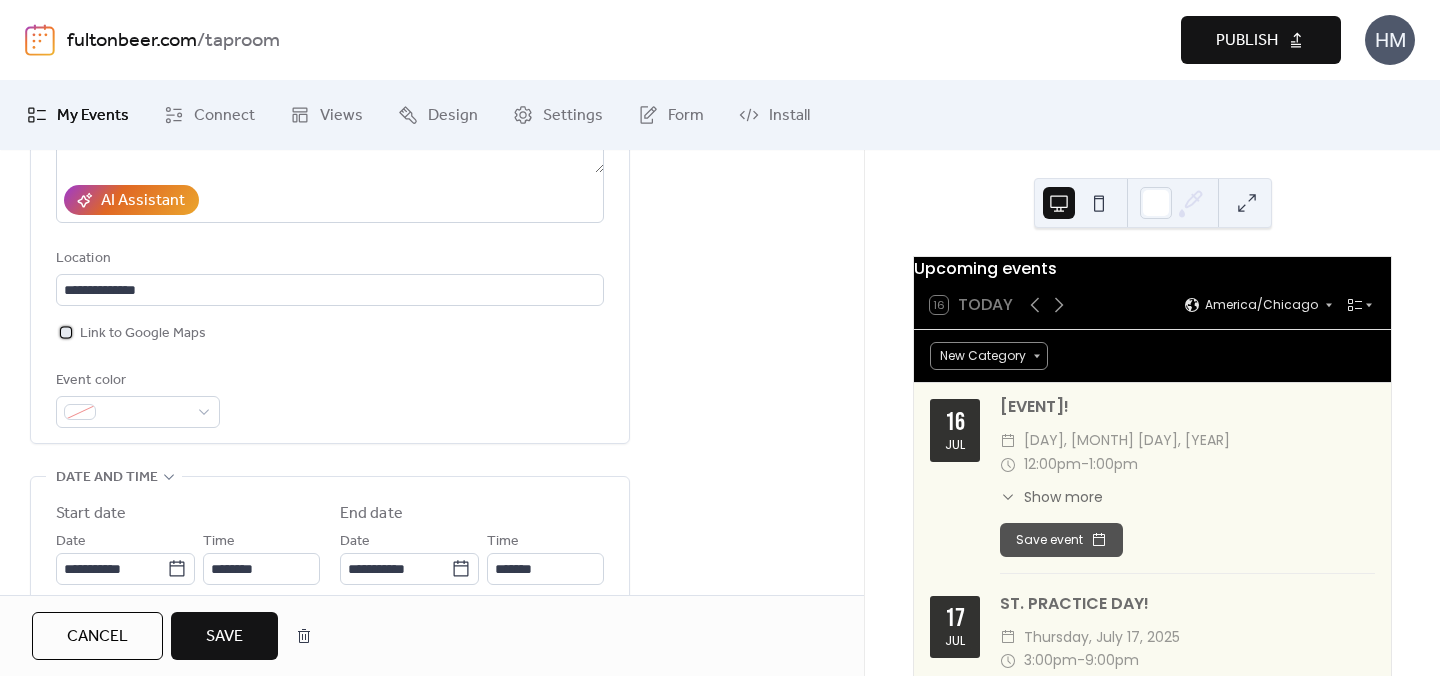 scroll, scrollTop: 553, scrollLeft: 0, axis: vertical 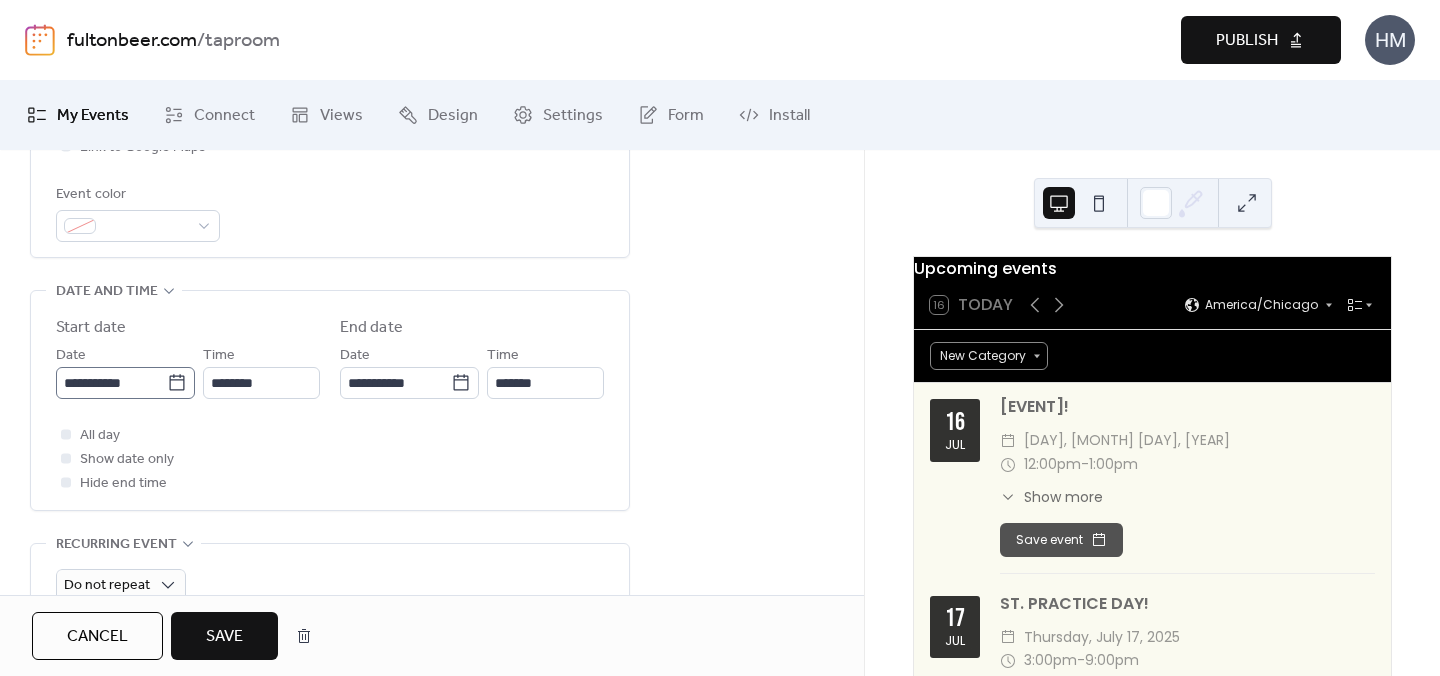 click on "**********" at bounding box center [720, 338] 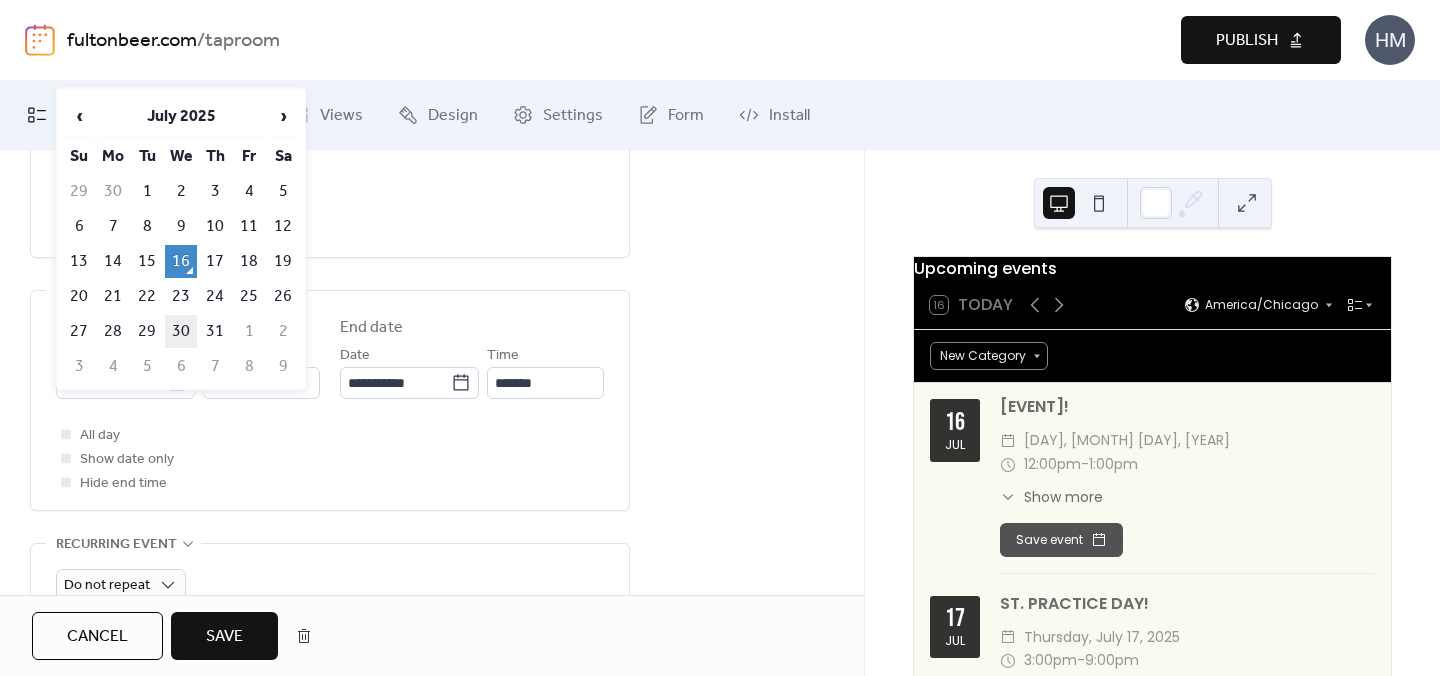 click on "30" at bounding box center [181, 331] 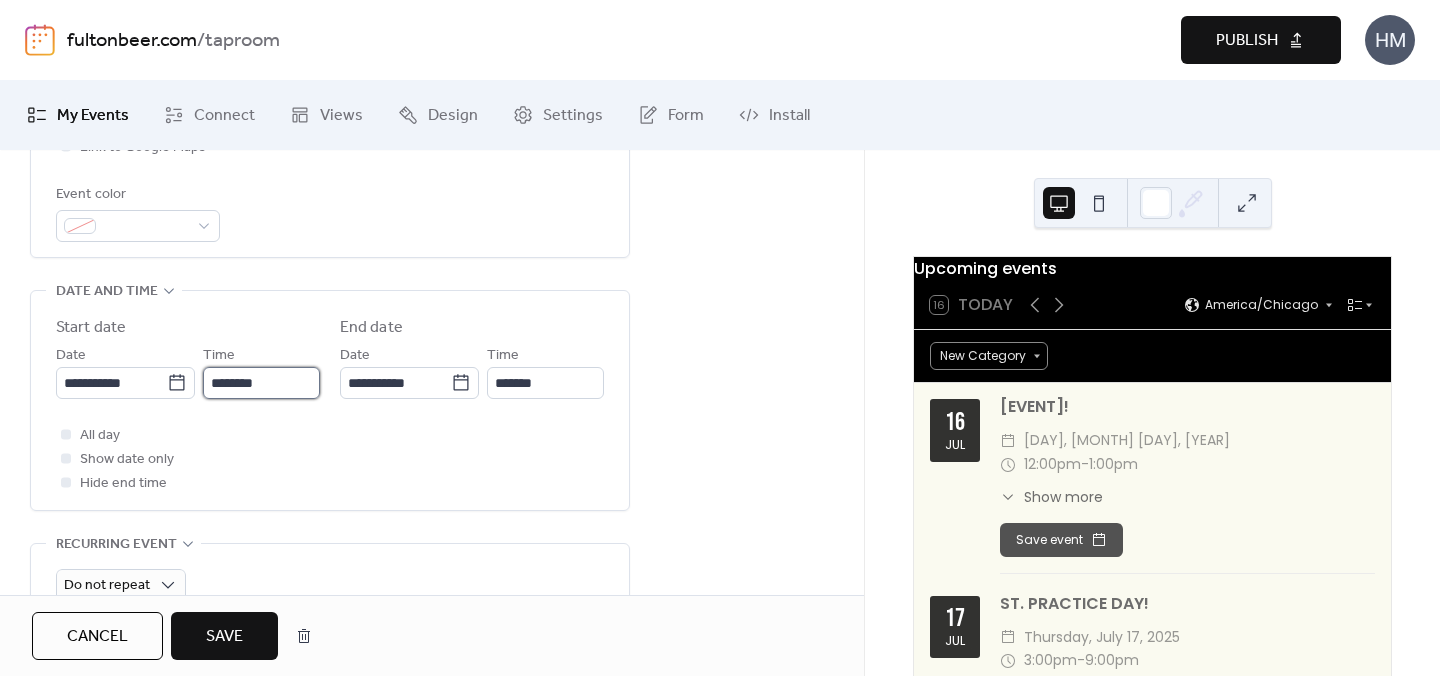 click on "********" at bounding box center [261, 383] 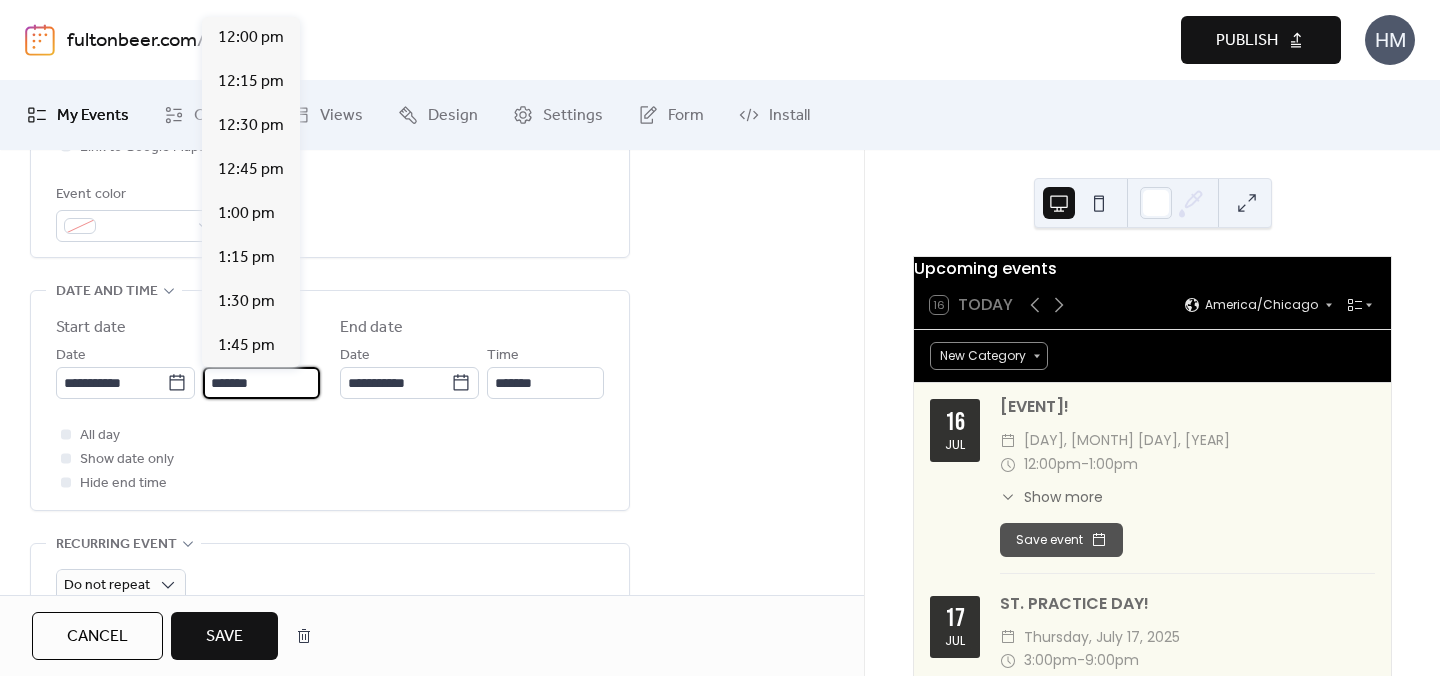 scroll, scrollTop: 2464, scrollLeft: 0, axis: vertical 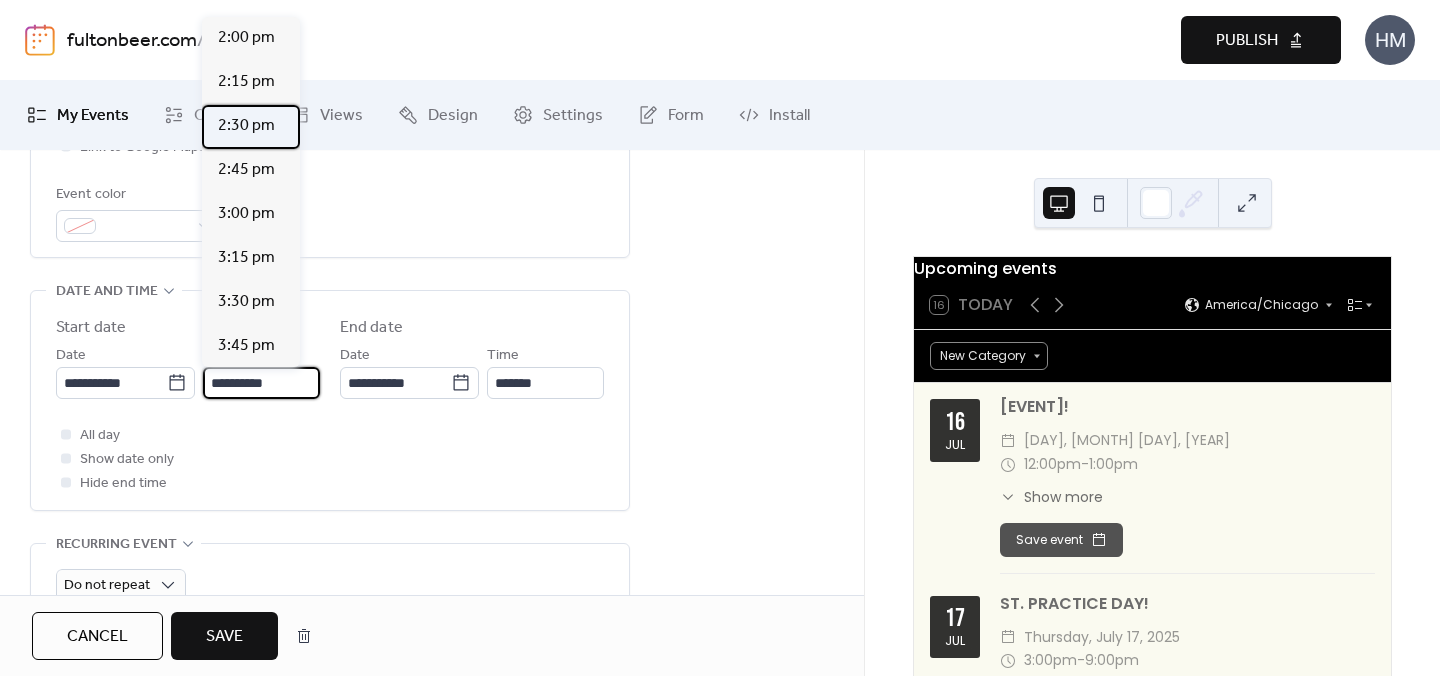 click on "2:30 pm" at bounding box center [246, 126] 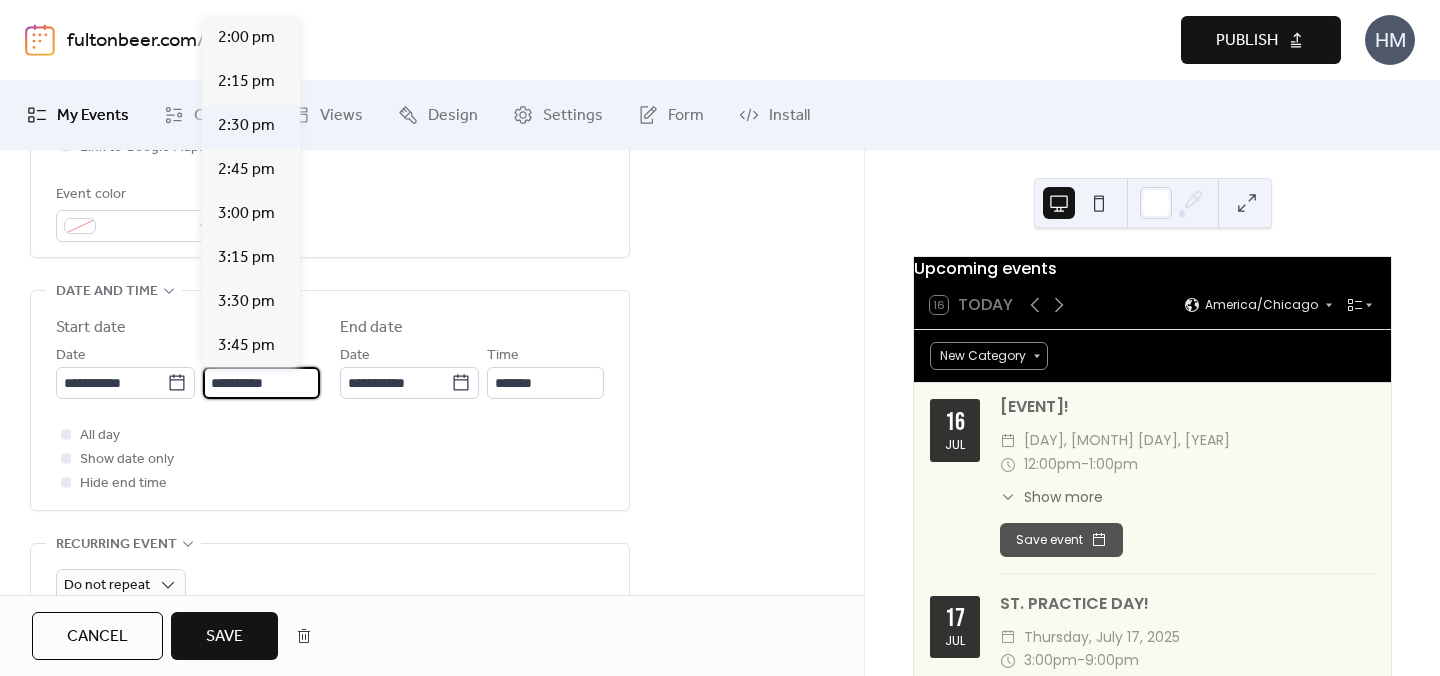 type on "*******" 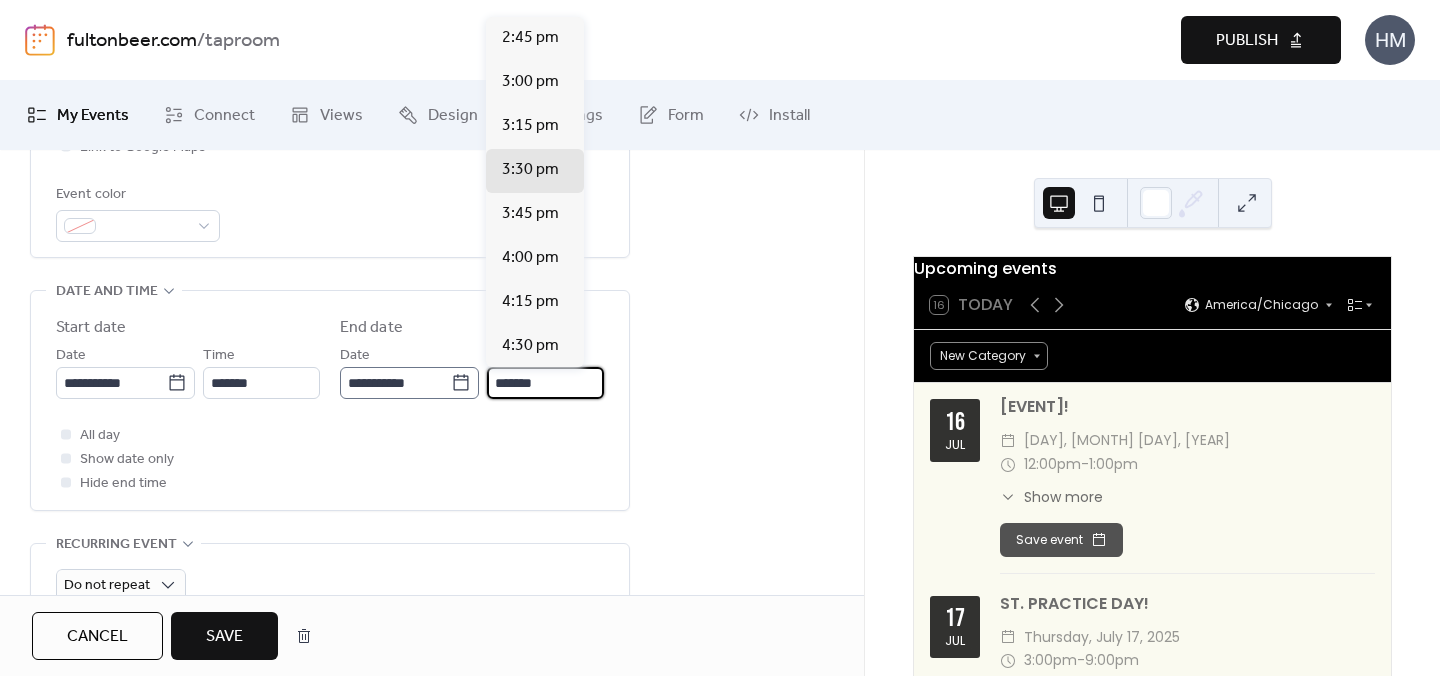 drag, startPoint x: 545, startPoint y: 383, endPoint x: 445, endPoint y: 383, distance: 100 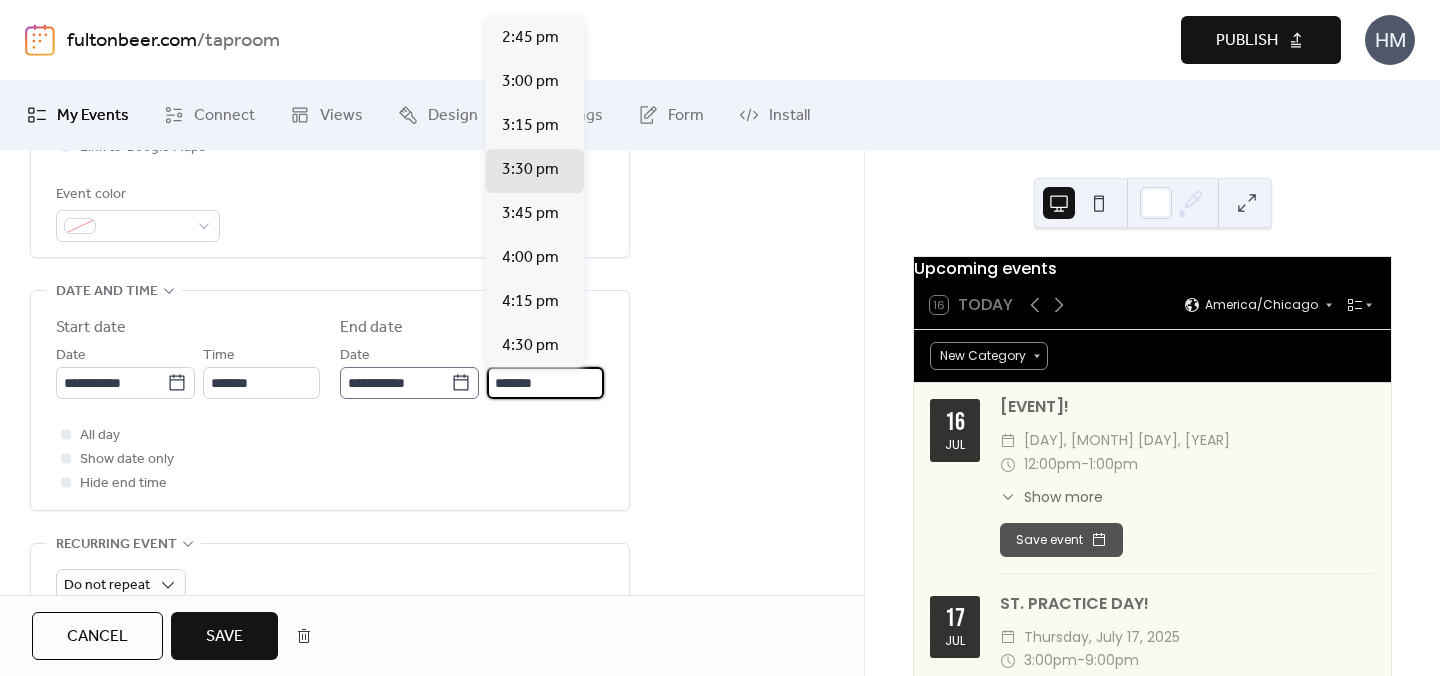 click on "**********" at bounding box center (472, 371) 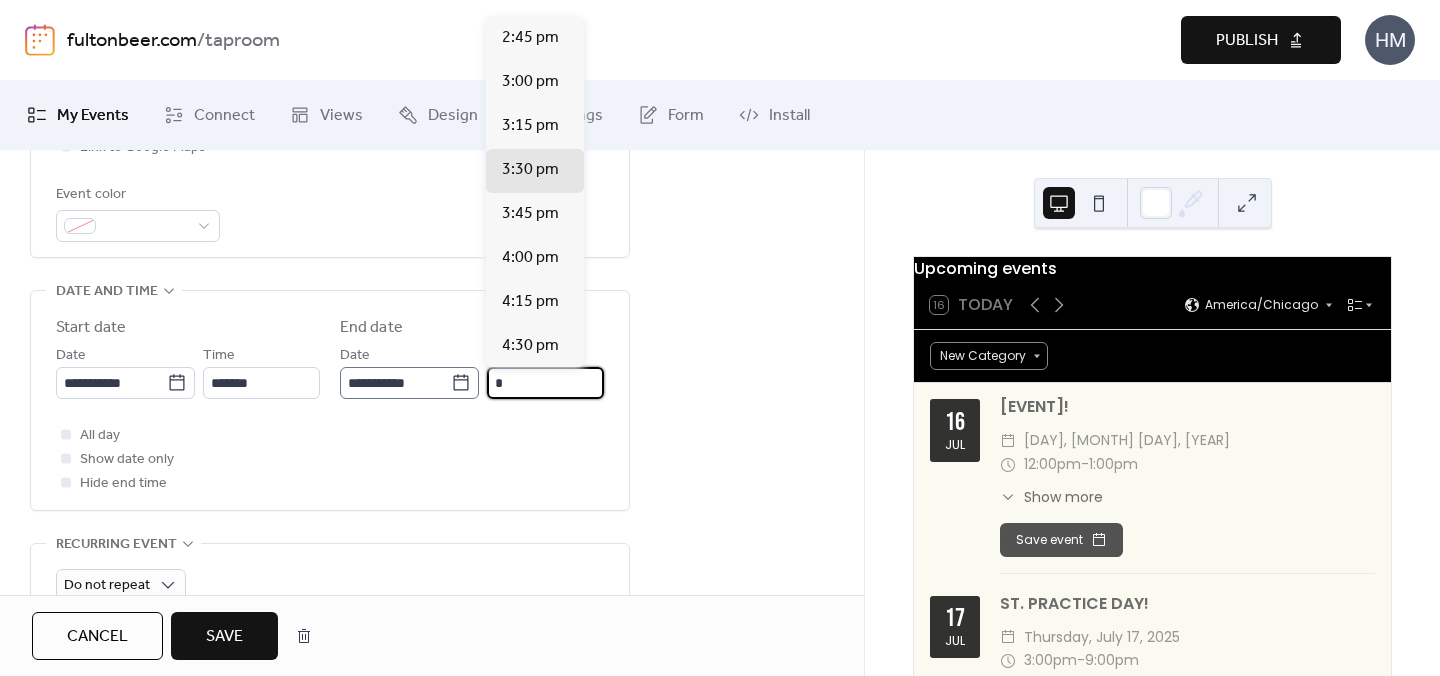 scroll, scrollTop: 572, scrollLeft: 0, axis: vertical 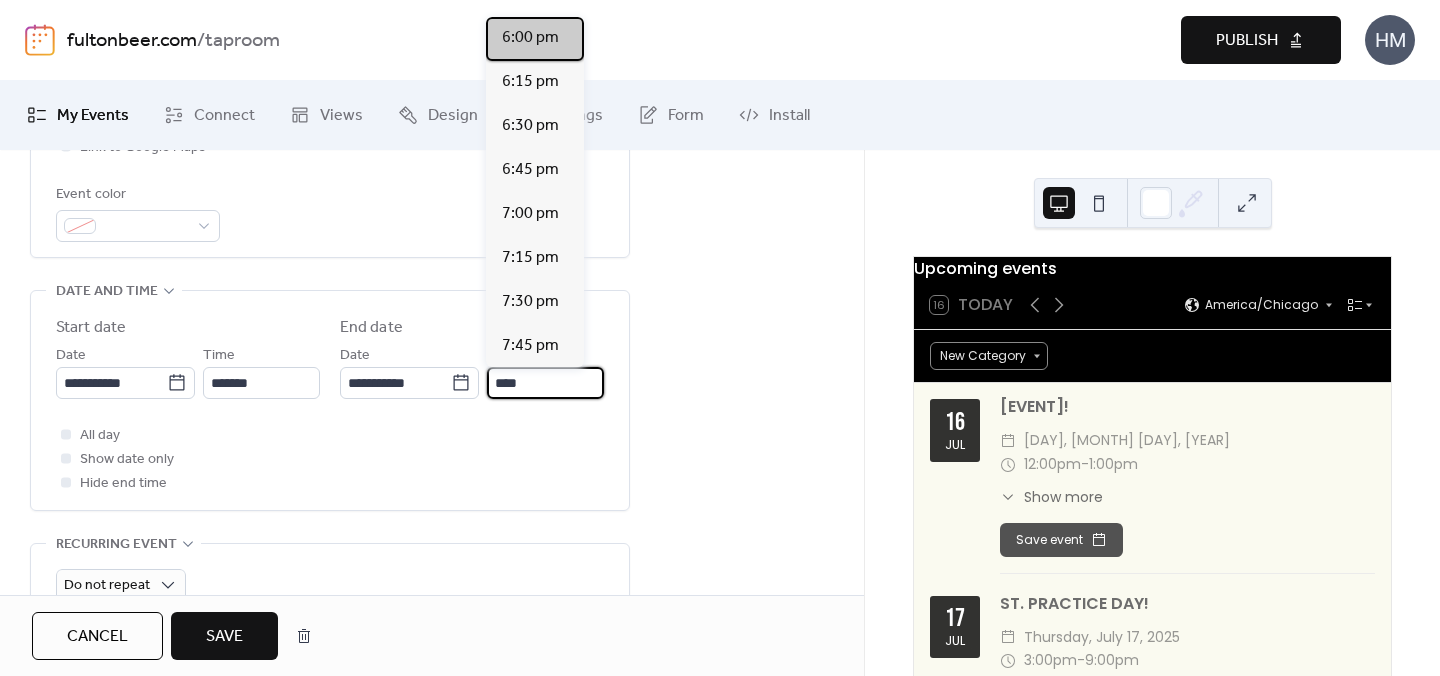 click on "6:00 pm" at bounding box center (535, 39) 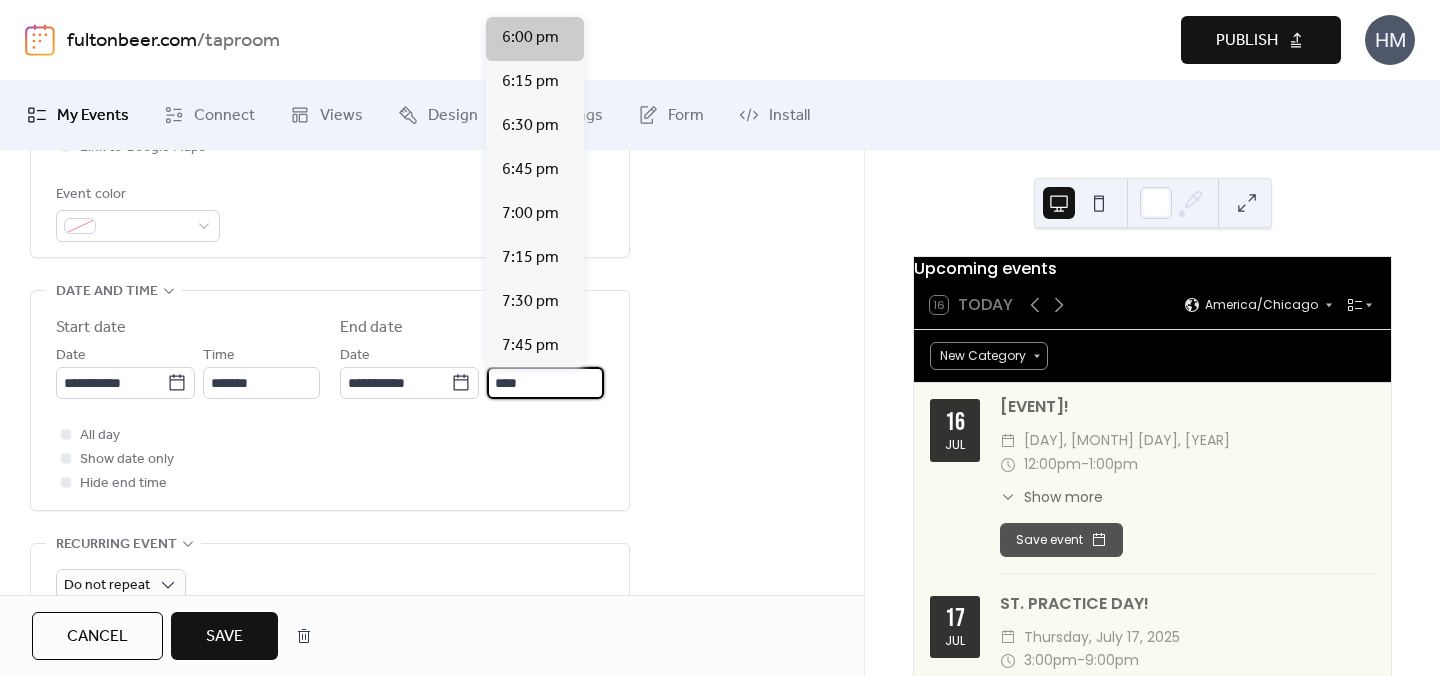 type on "*******" 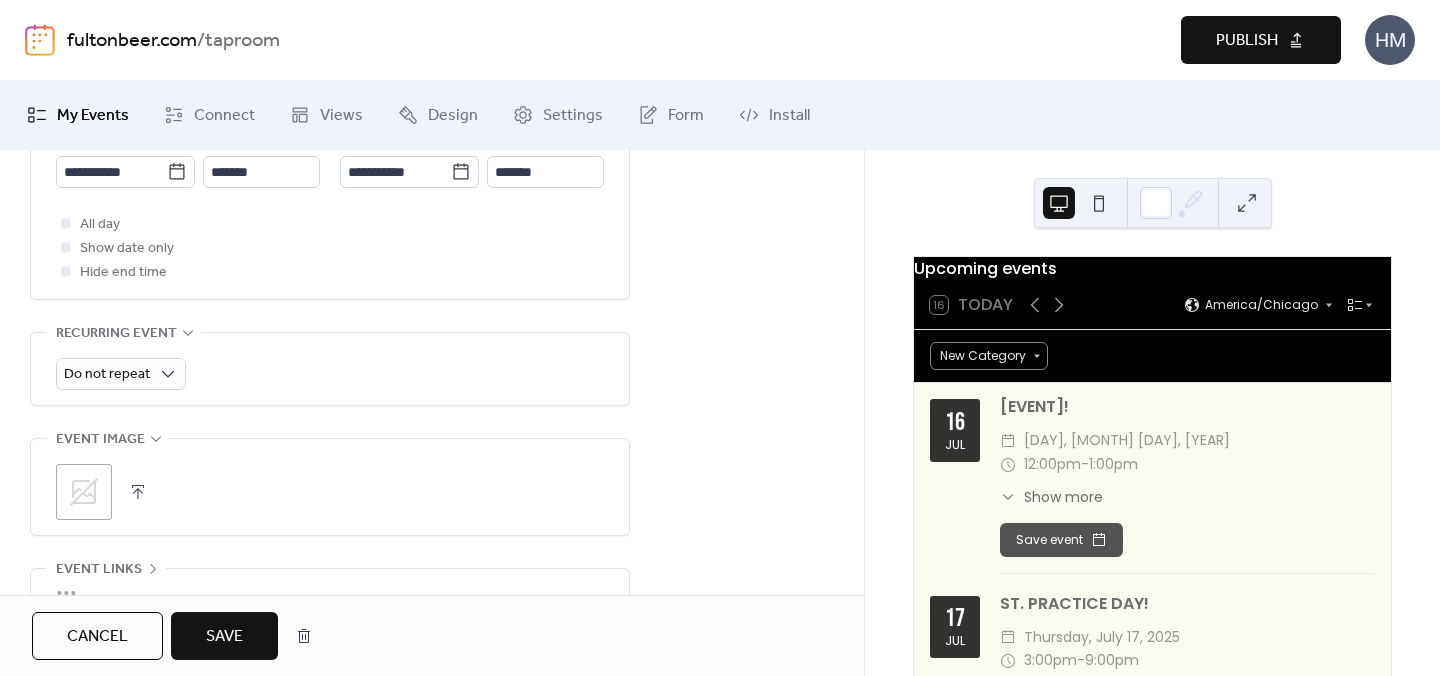 scroll, scrollTop: 768, scrollLeft: 0, axis: vertical 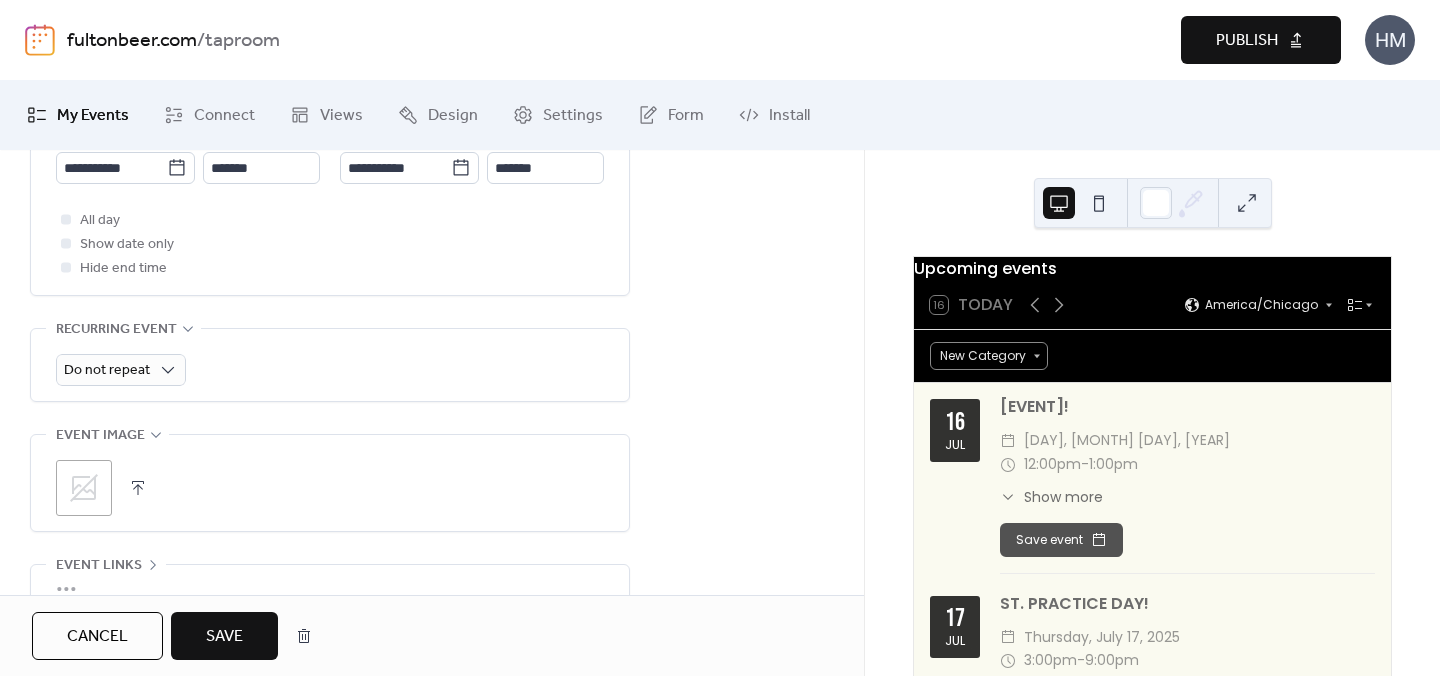 click 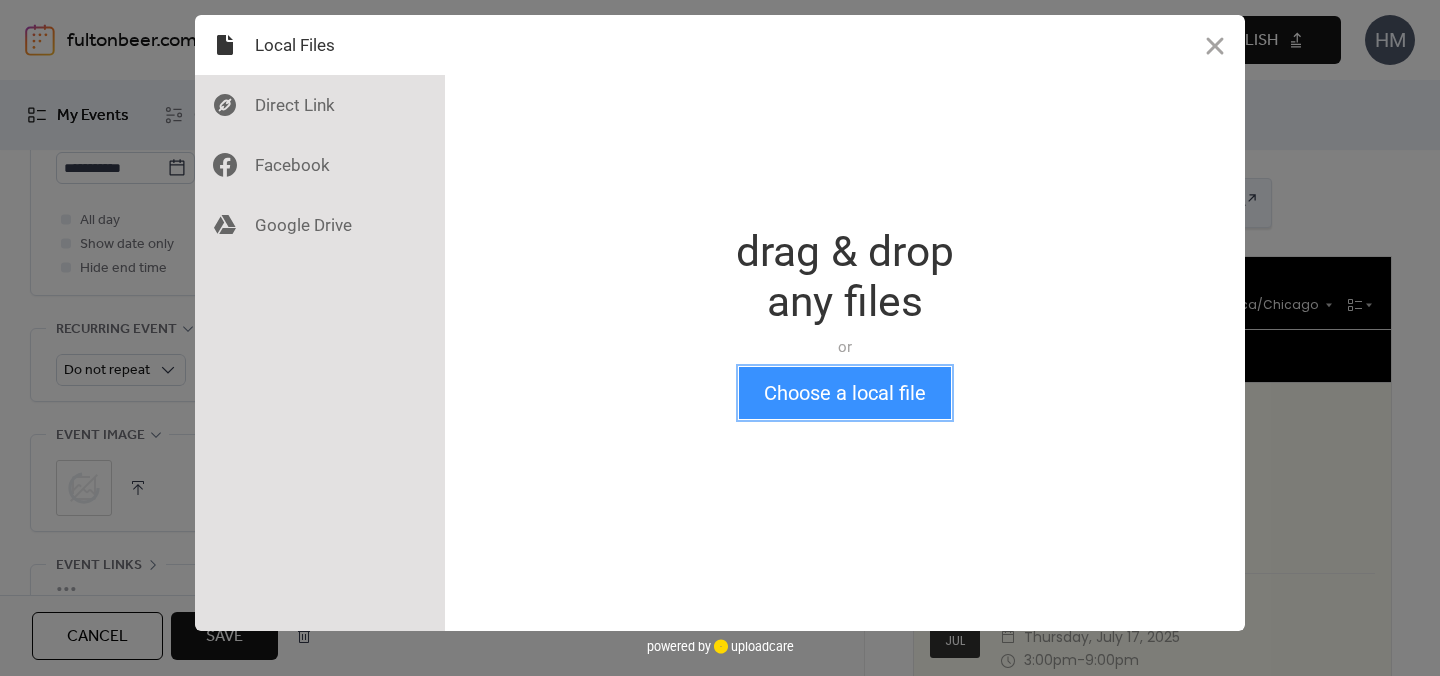 click on "Choose a local file" at bounding box center [845, 393] 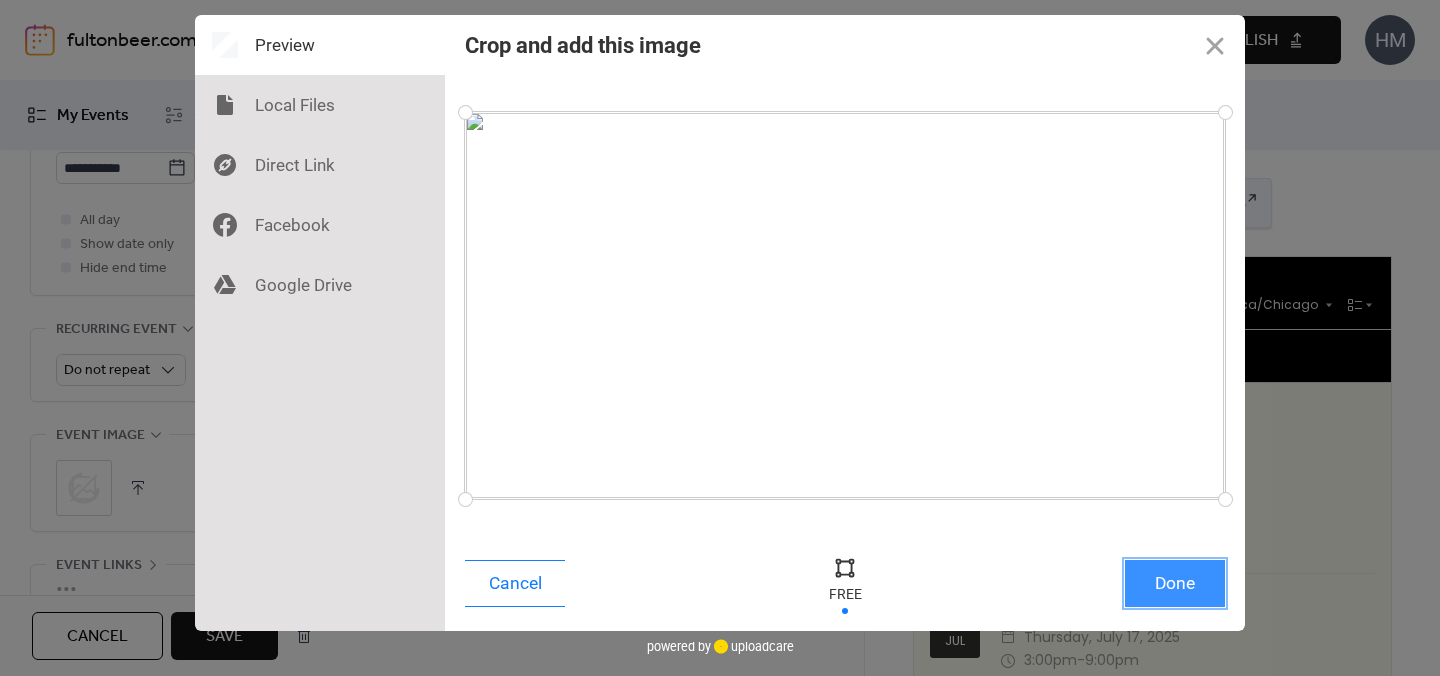 click on "Done" at bounding box center [1175, 583] 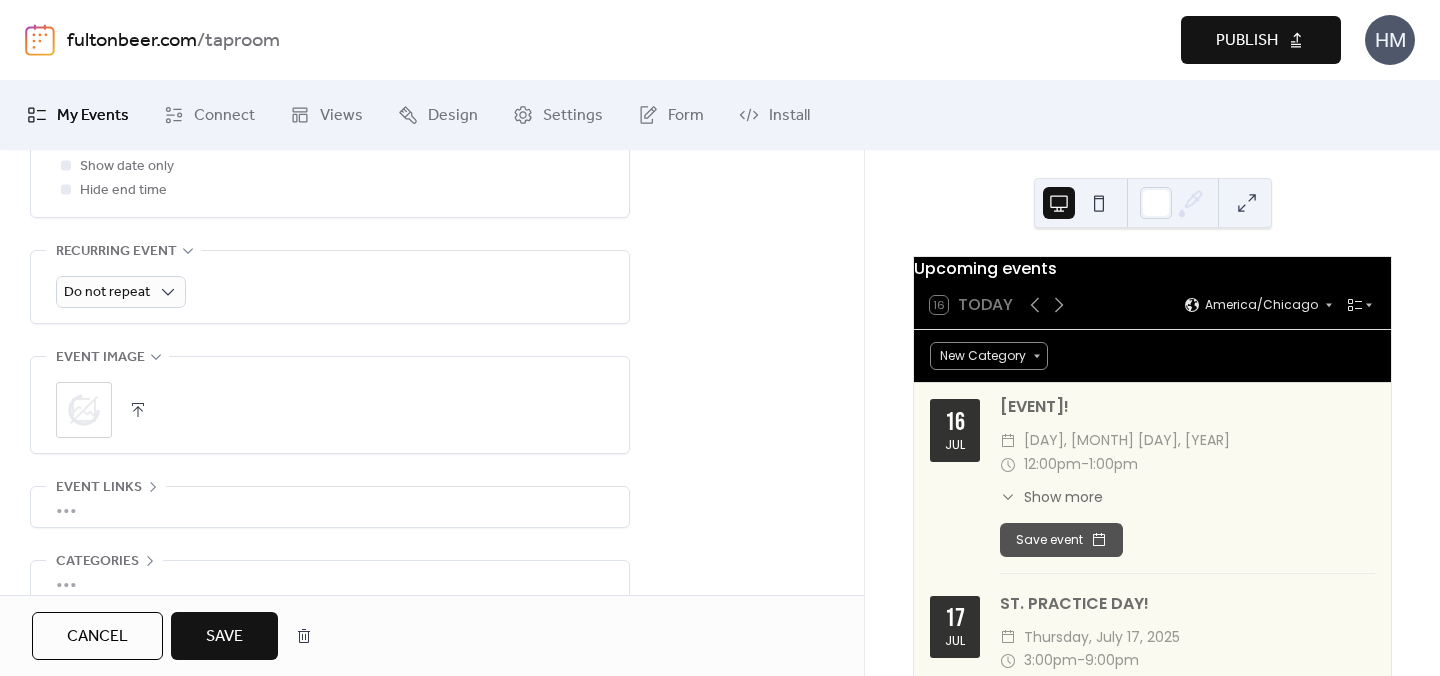 scroll, scrollTop: 951, scrollLeft: 0, axis: vertical 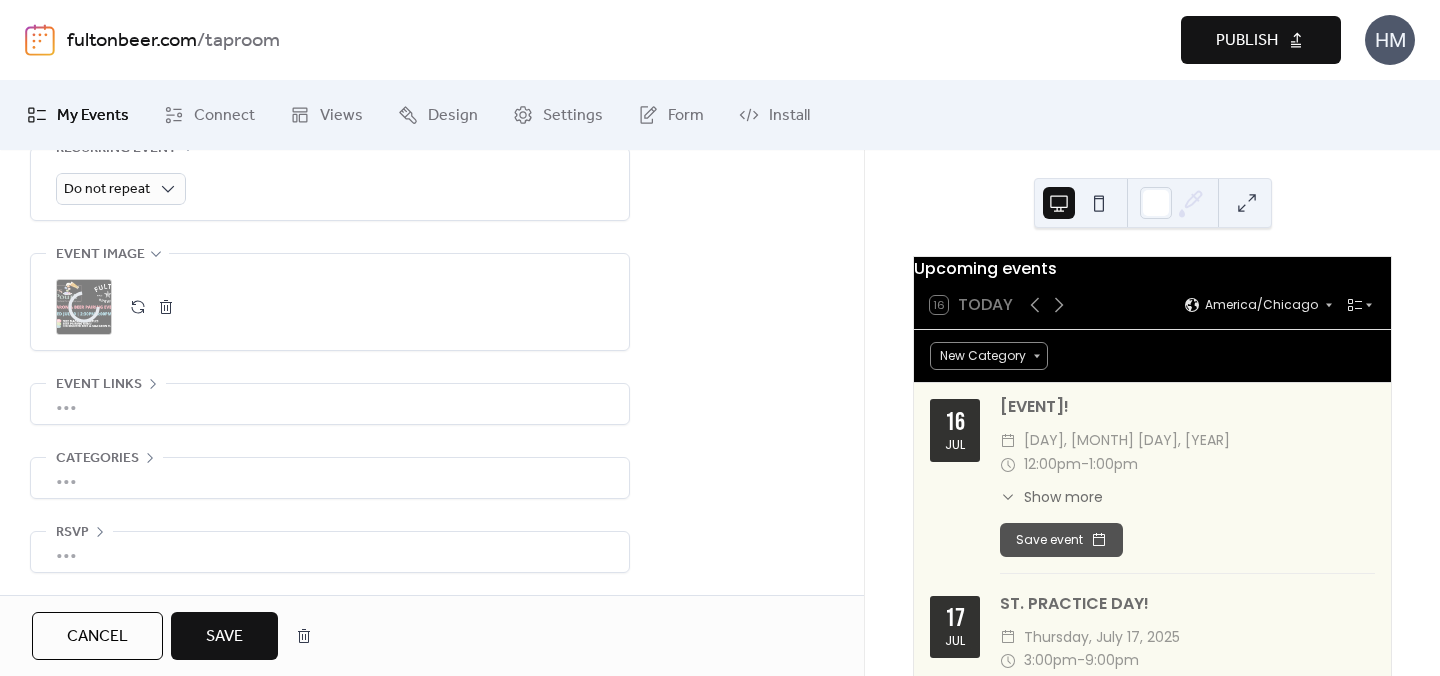 click on "•••" at bounding box center (330, 404) 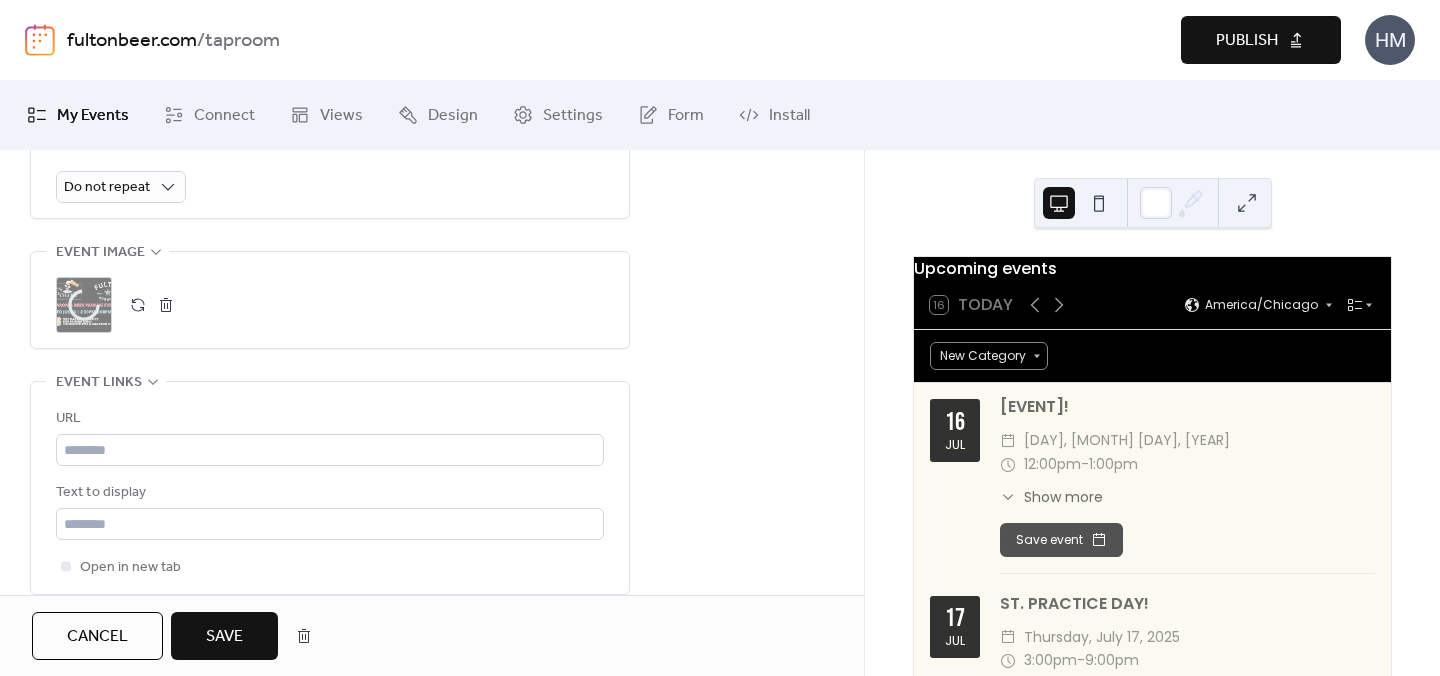 scroll, scrollTop: 951, scrollLeft: 0, axis: vertical 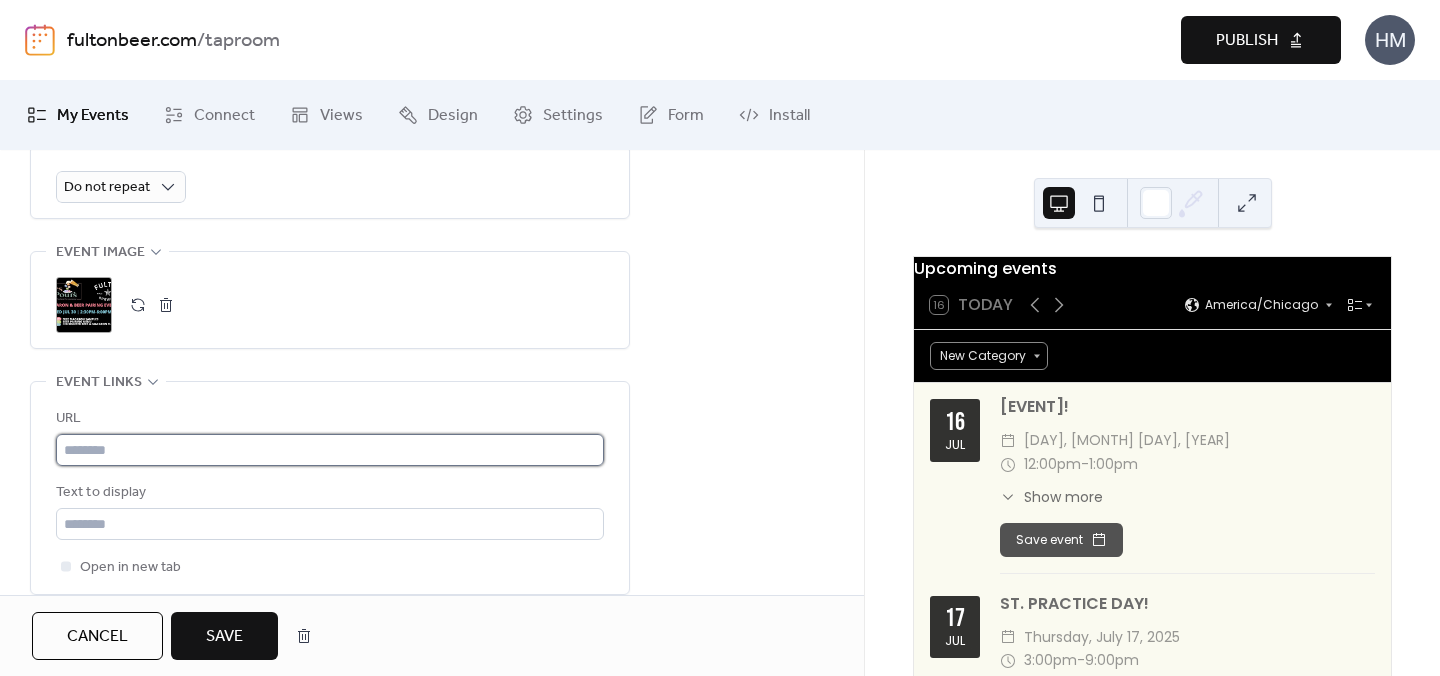 click at bounding box center (330, 450) 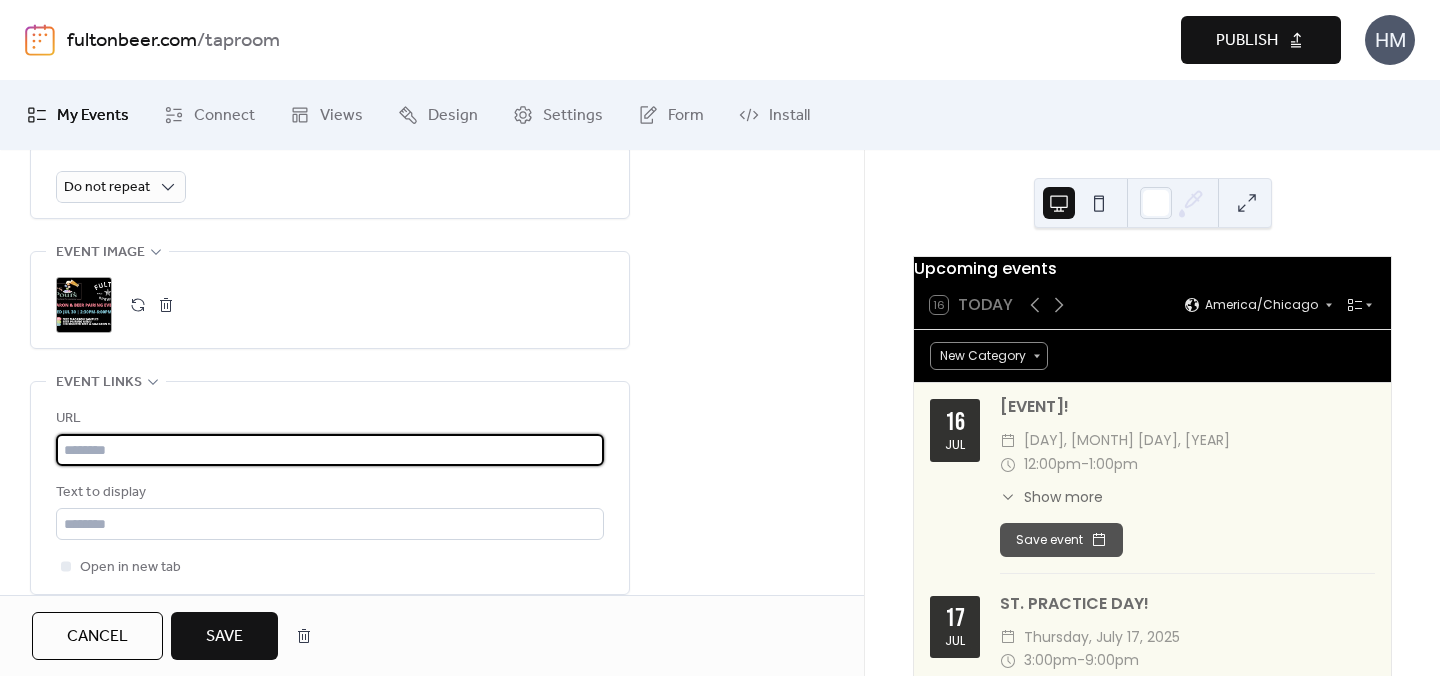 paste on "**********" 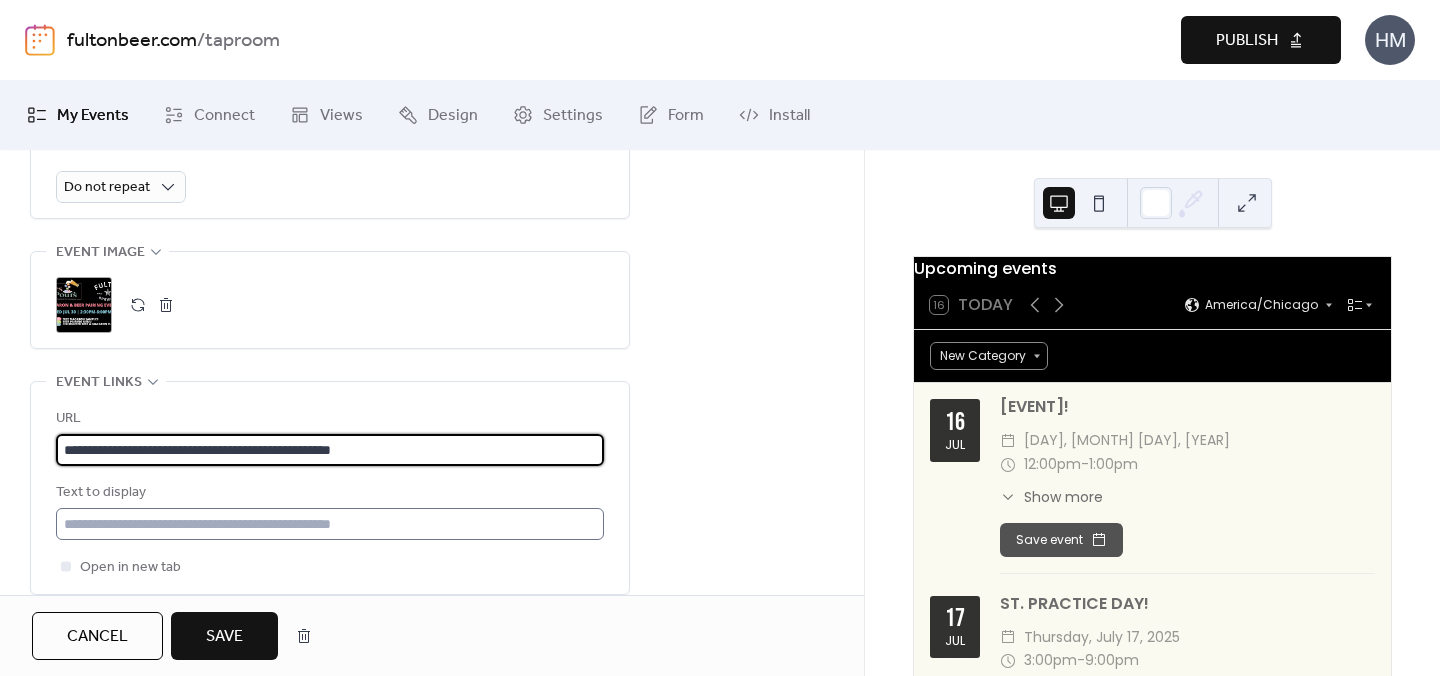 type on "**********" 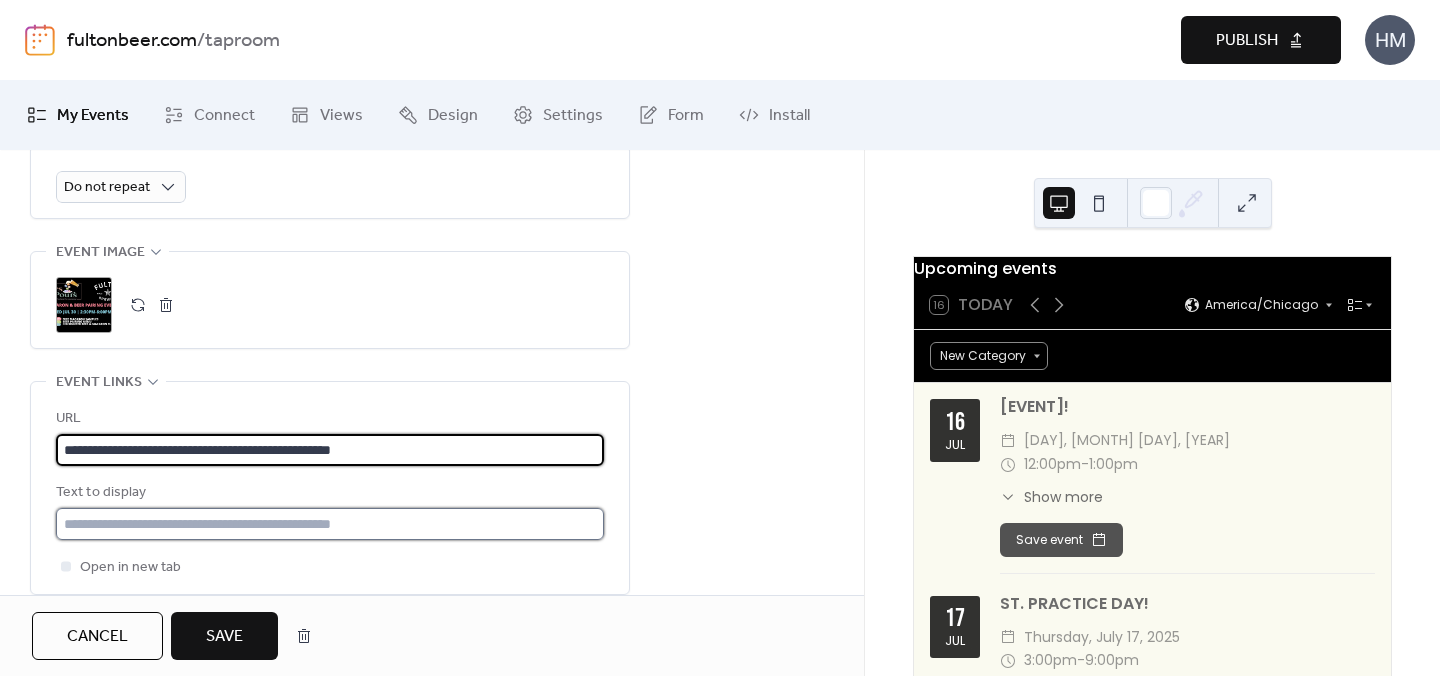 click at bounding box center [330, 524] 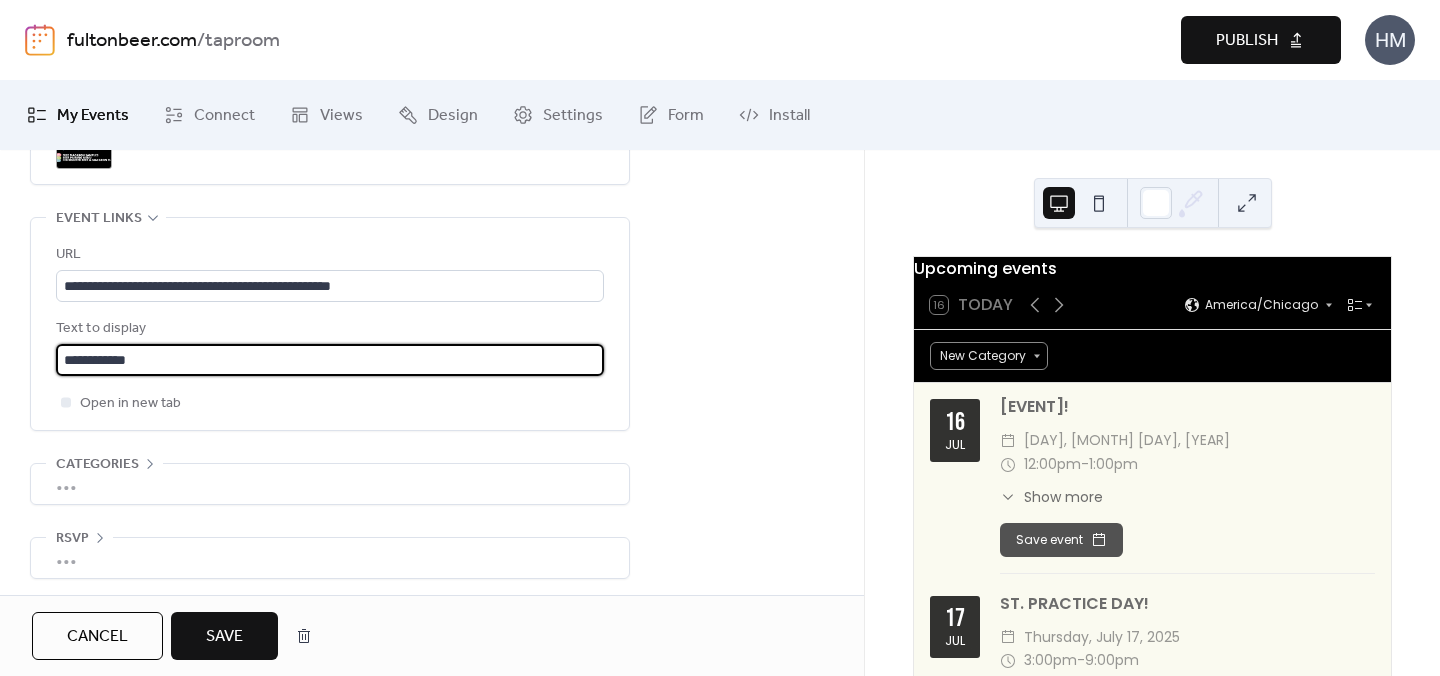 scroll, scrollTop: 1123, scrollLeft: 0, axis: vertical 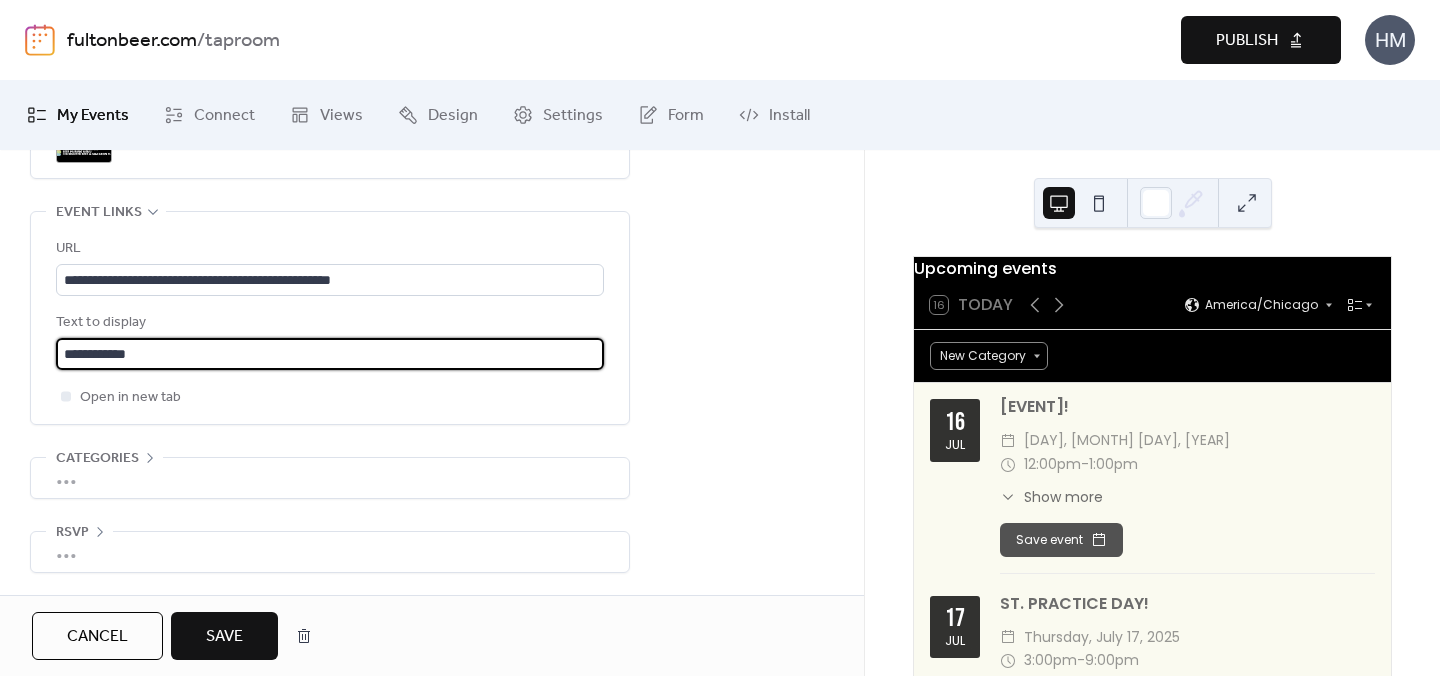 type on "**********" 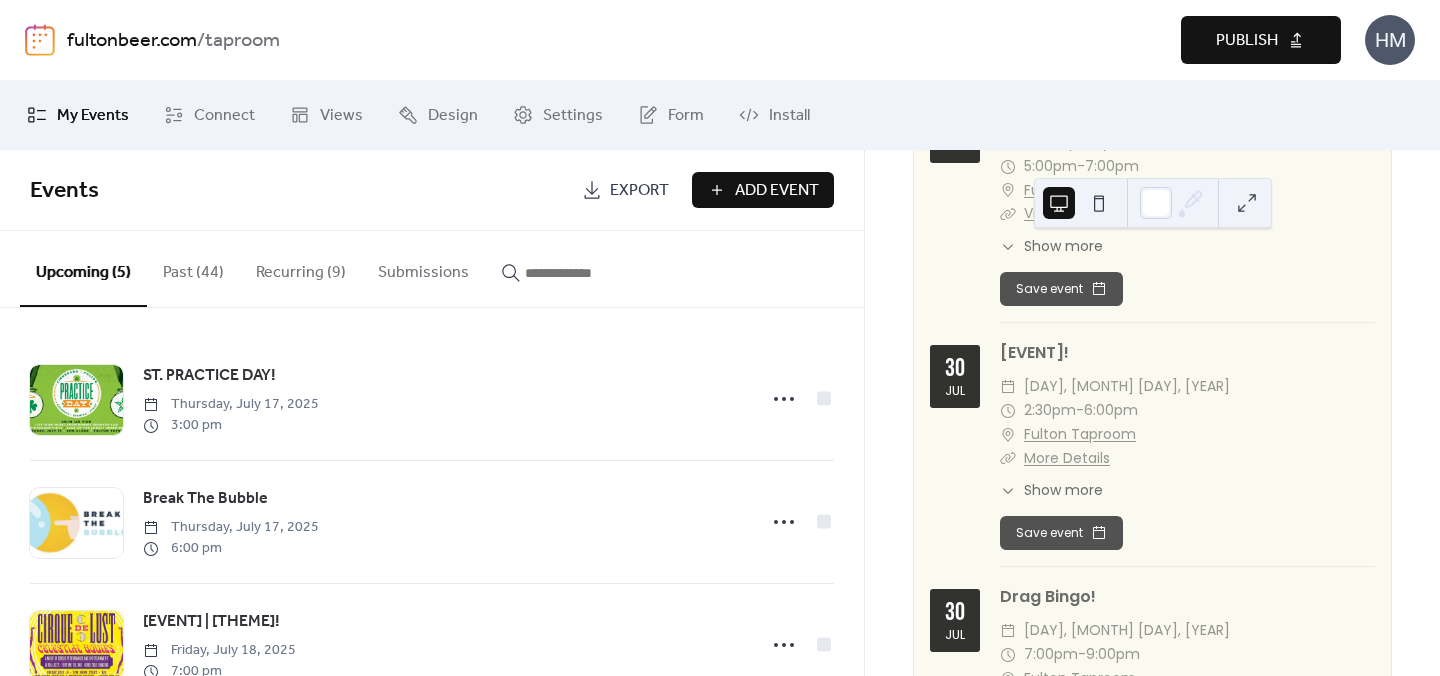 scroll, scrollTop: 1529, scrollLeft: 0, axis: vertical 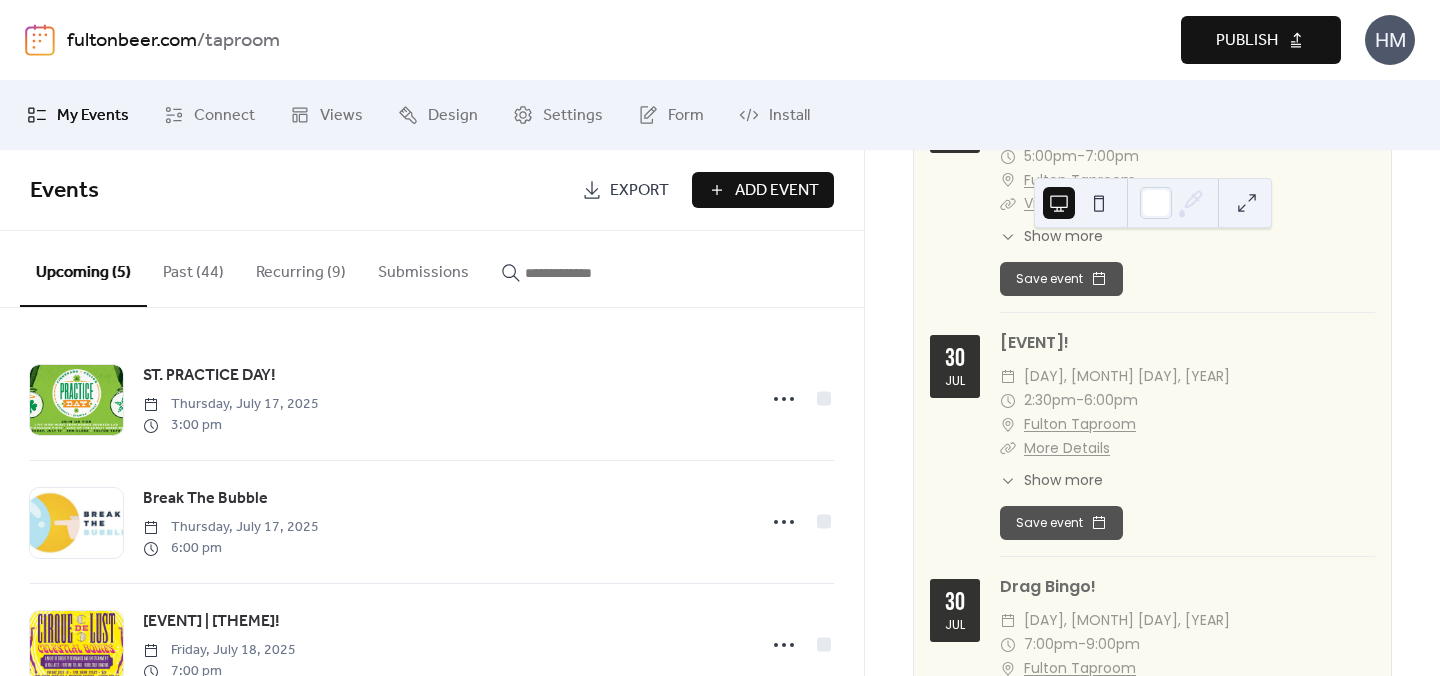 click on "Show more" at bounding box center (1063, 480) 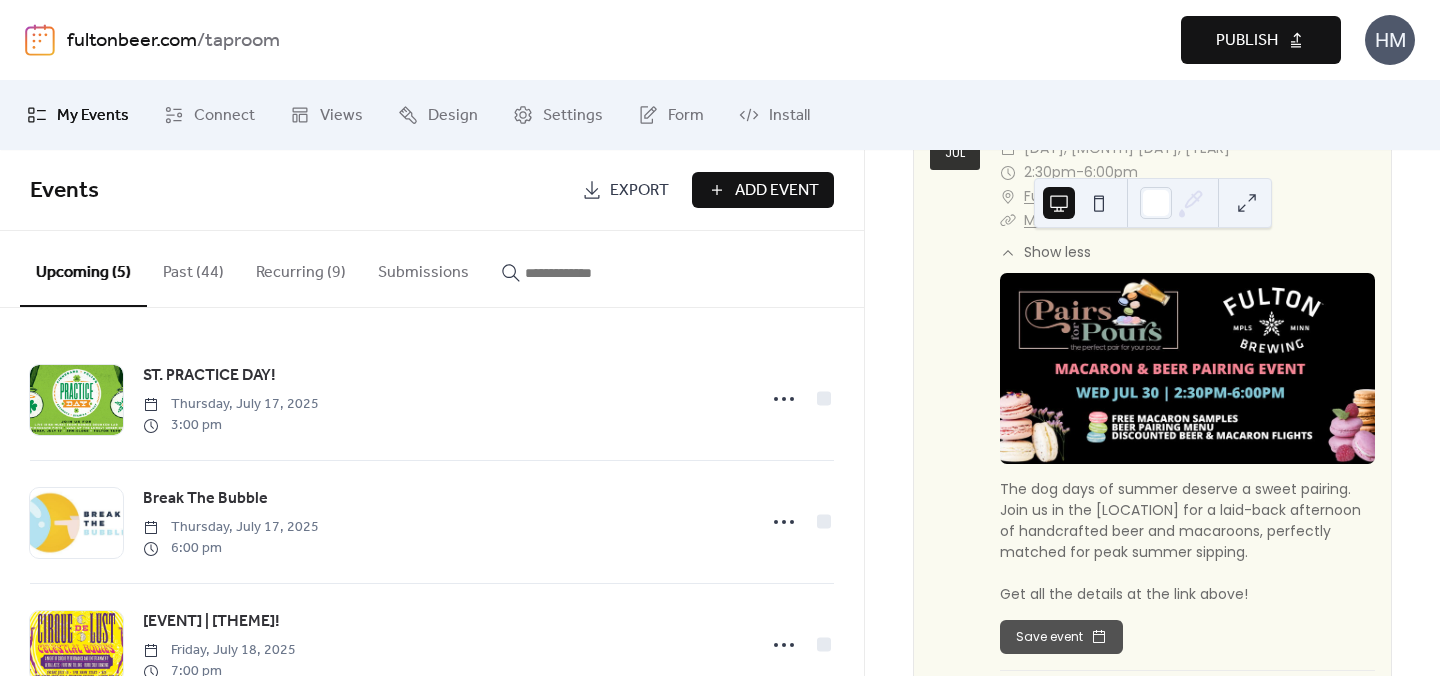 scroll, scrollTop: 1710, scrollLeft: 0, axis: vertical 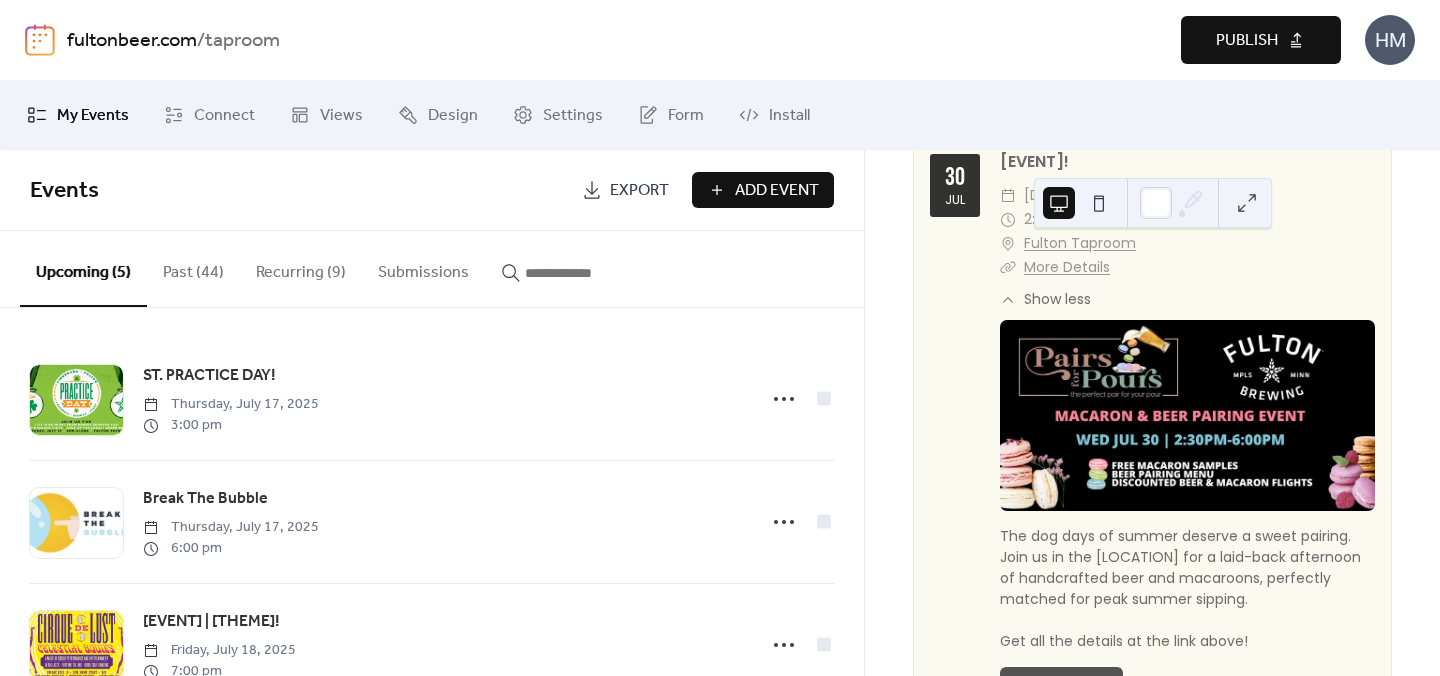 click on "Publish" at bounding box center (1261, 40) 